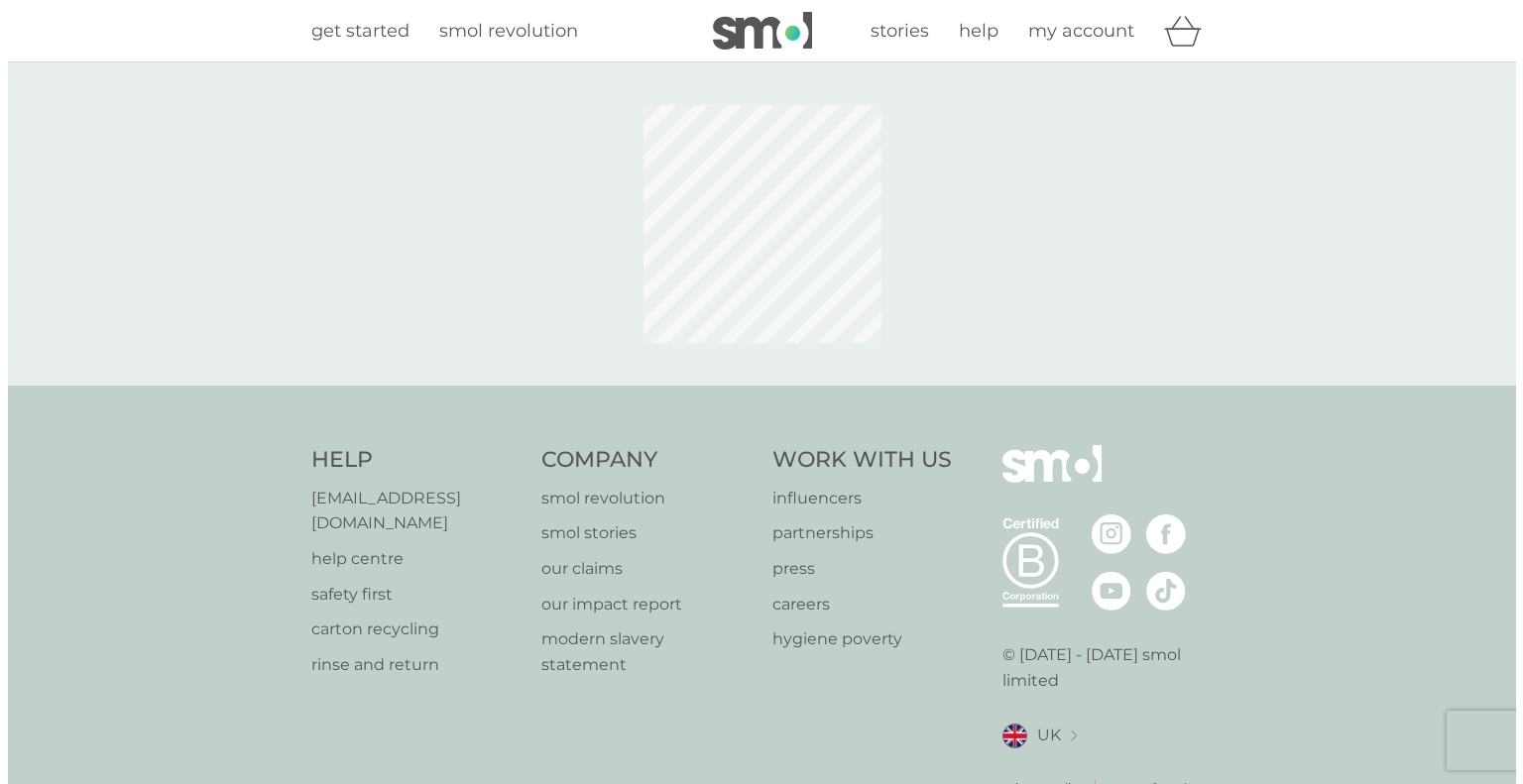scroll, scrollTop: 0, scrollLeft: 0, axis: both 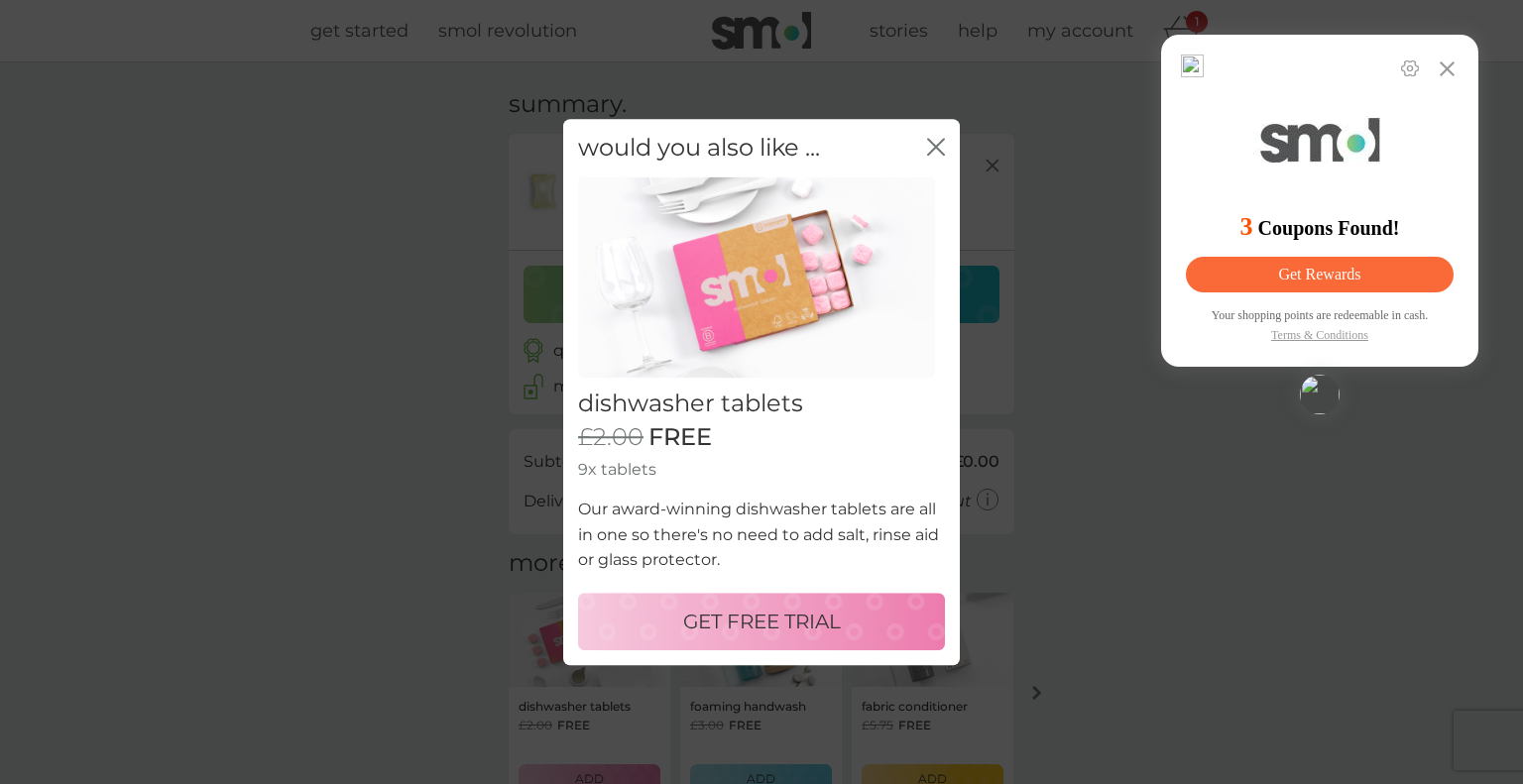 click on "would you also like ... close" at bounding box center [762, 148] 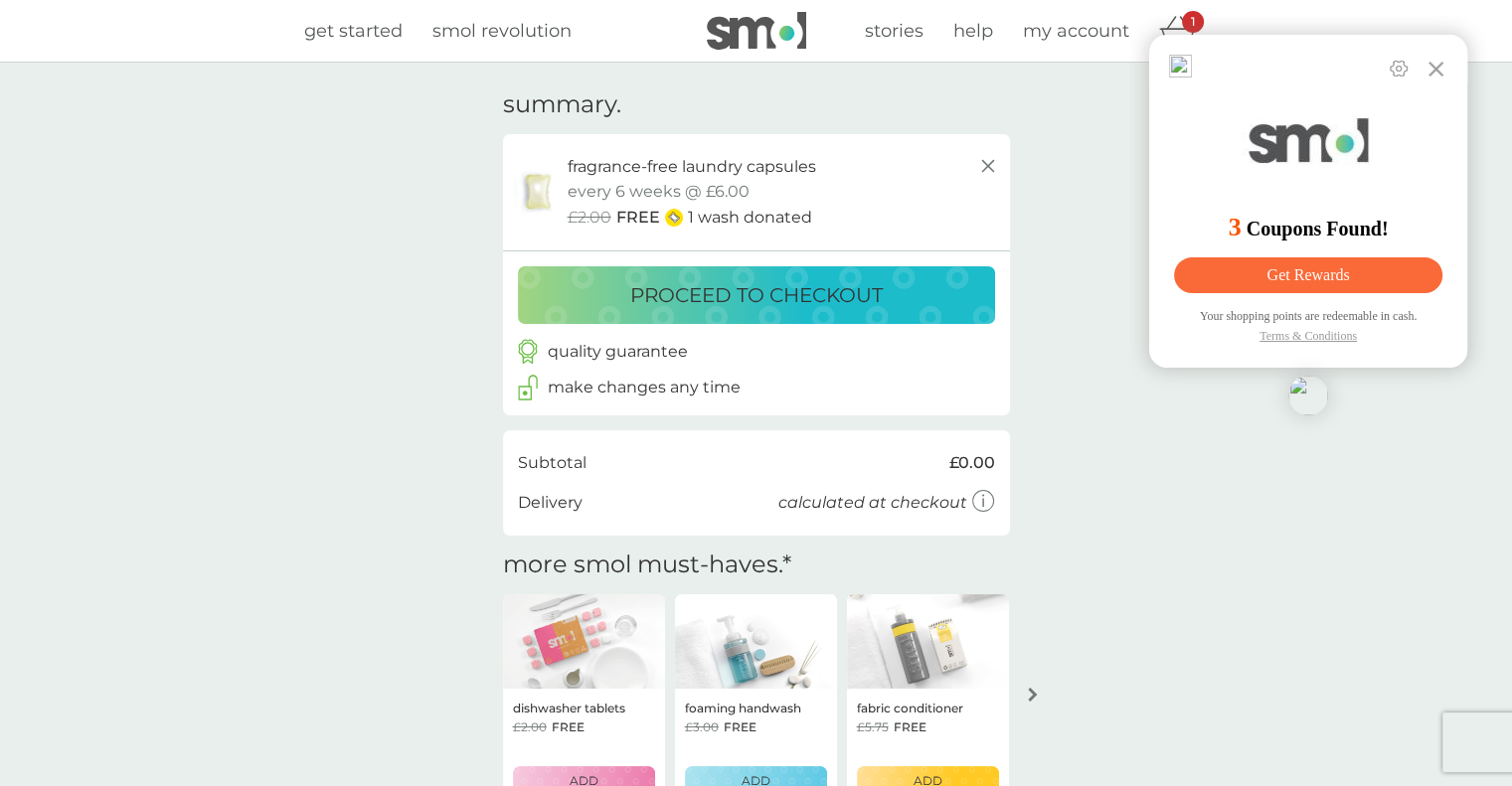 click on "proceed to checkout" at bounding box center (756, 295) 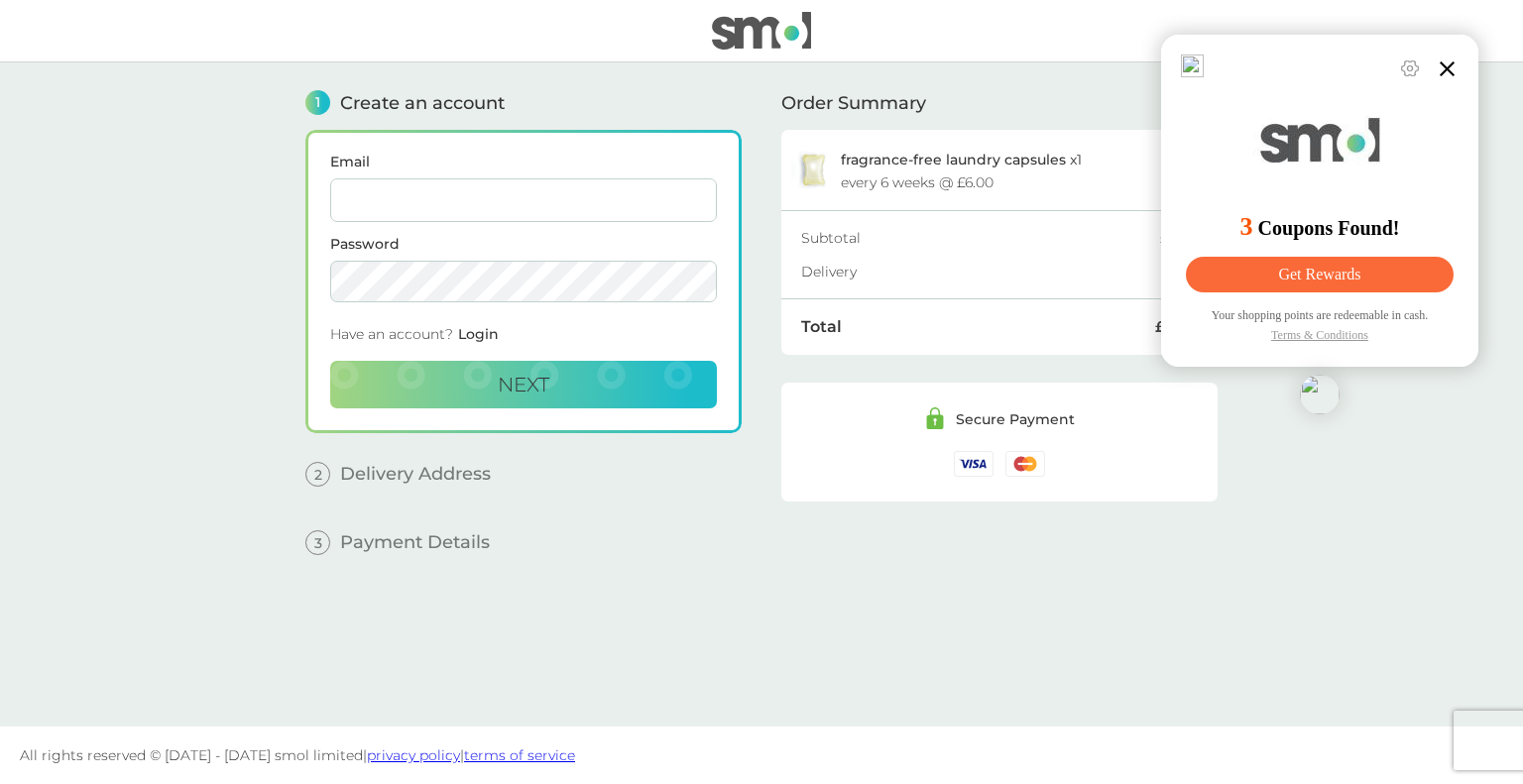 click at bounding box center [1447, 68] 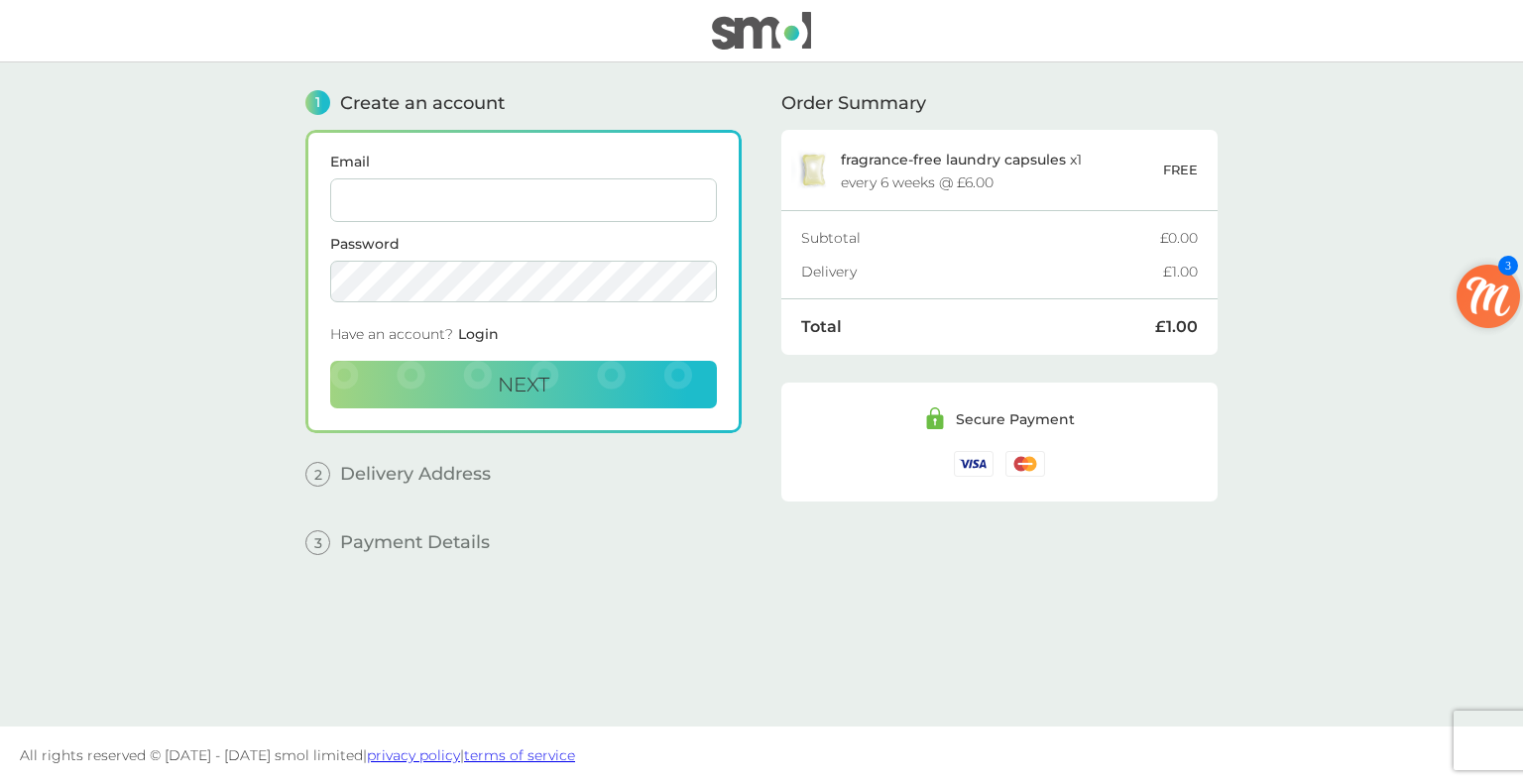 click on "Email" at bounding box center (524, 200) 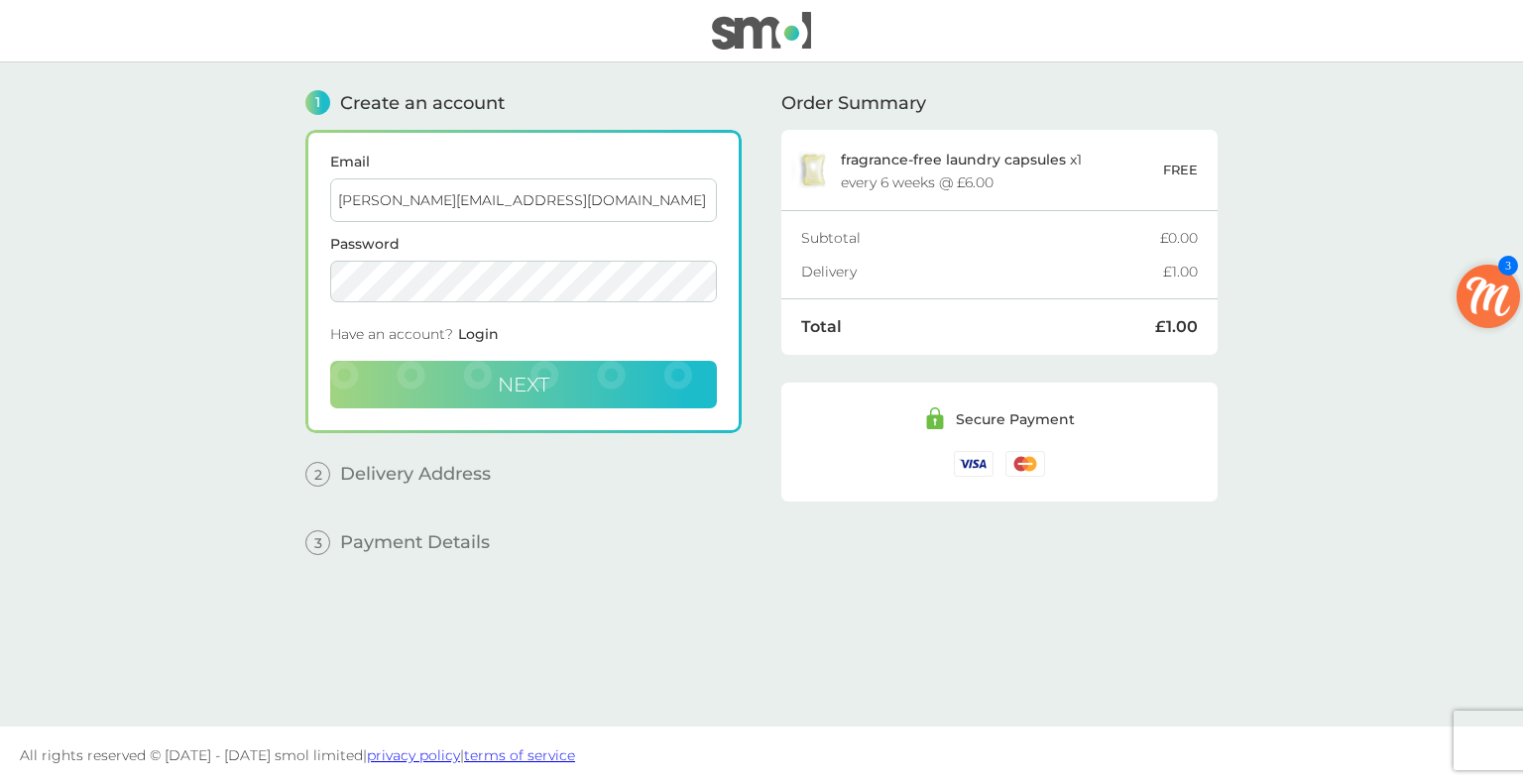 click on "Next" at bounding box center (524, 385) 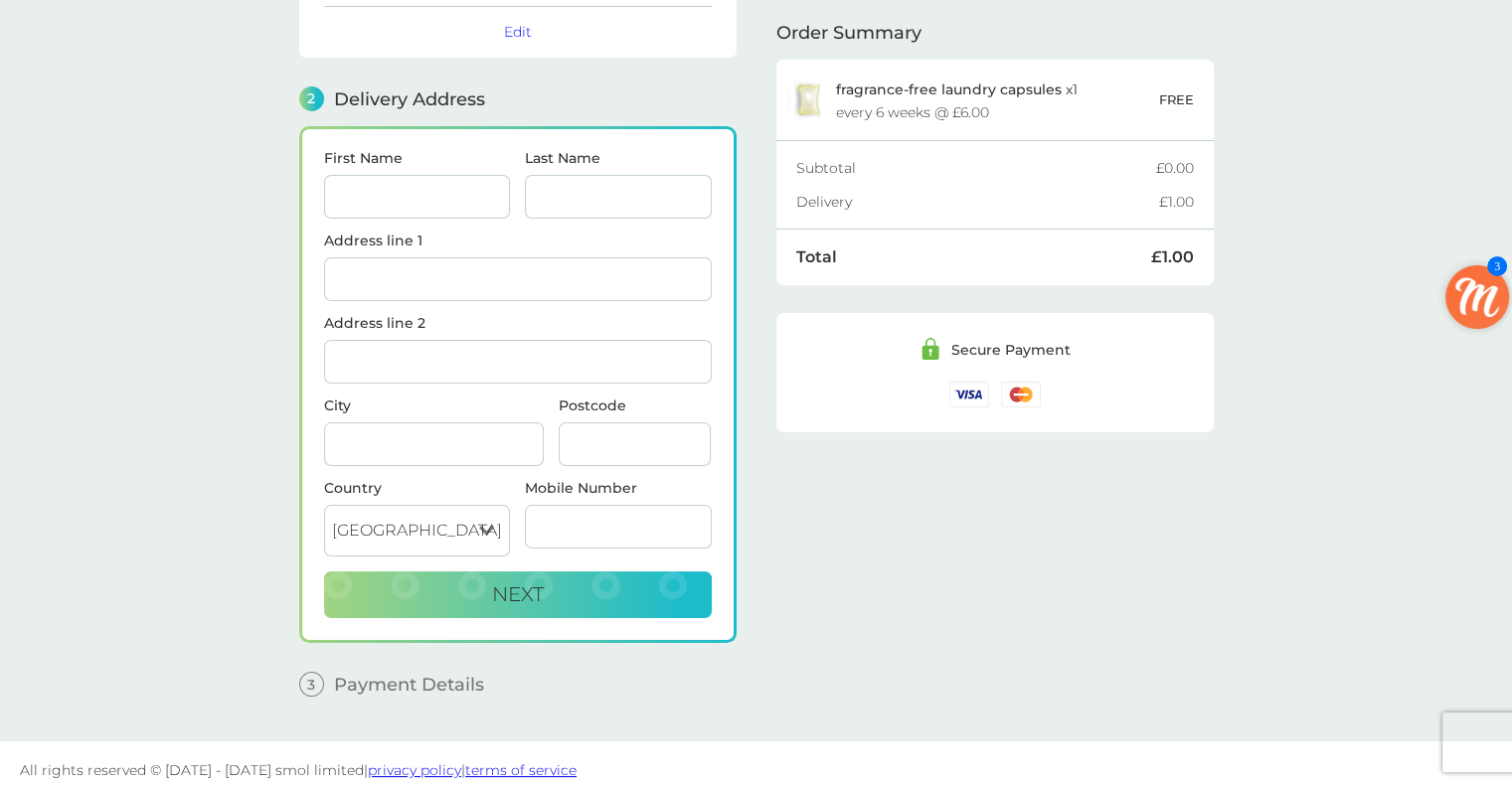scroll, scrollTop: 191, scrollLeft: 0, axis: vertical 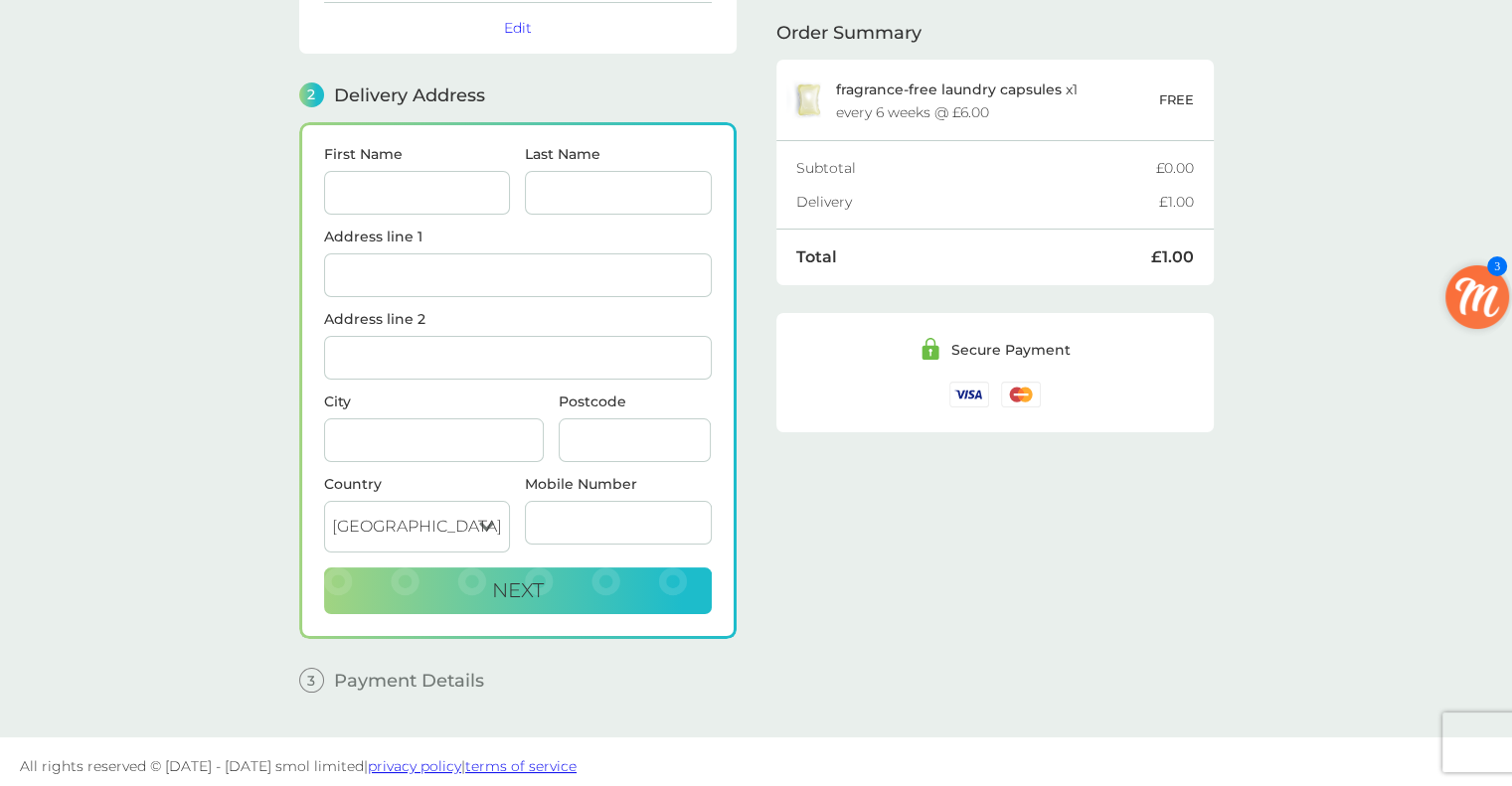 click on "First Name" at bounding box center (418, 193) 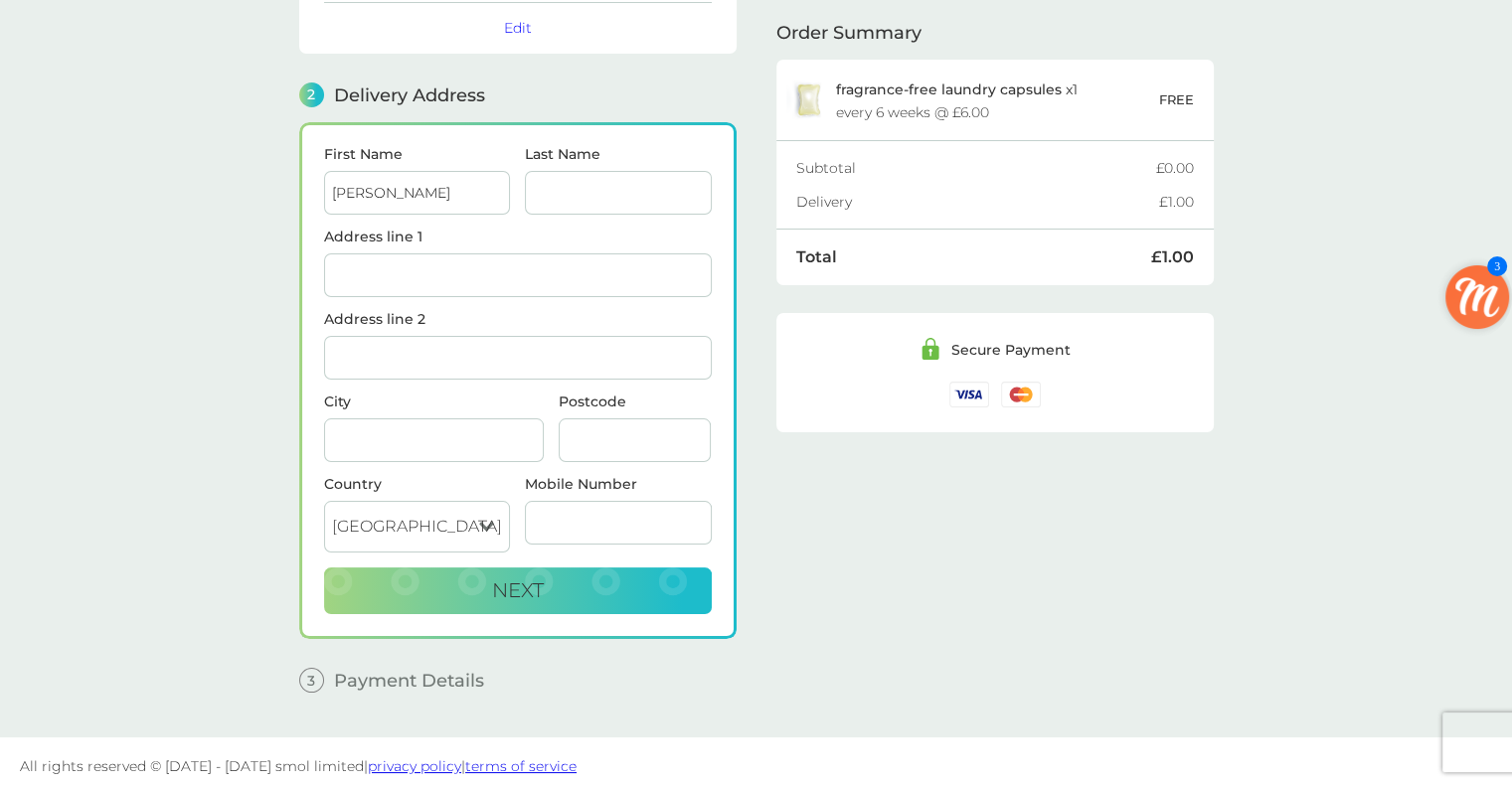 click on "Jessica Cooksey" at bounding box center [418, 193] 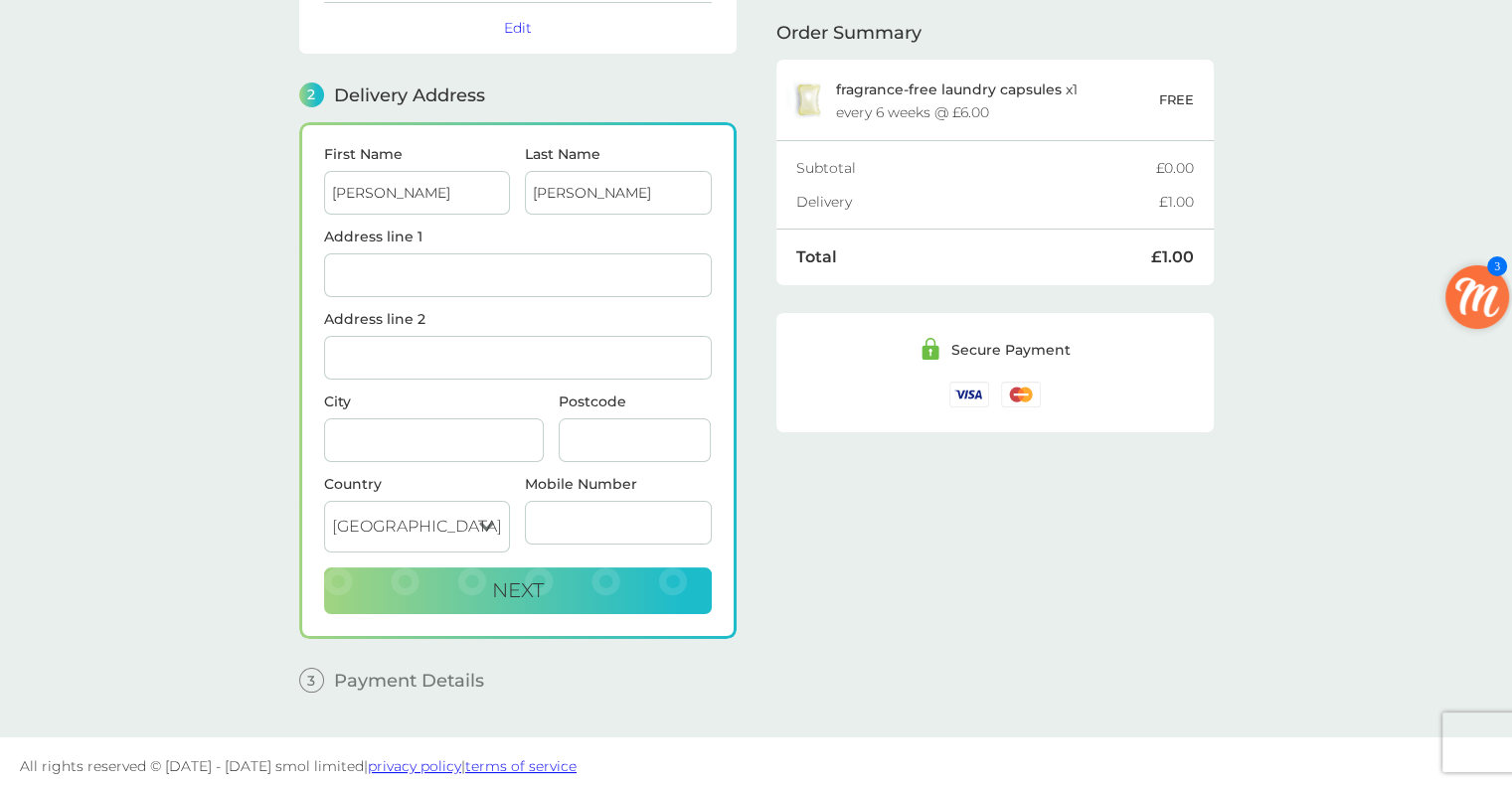 type on "[PERSON_NAME]" 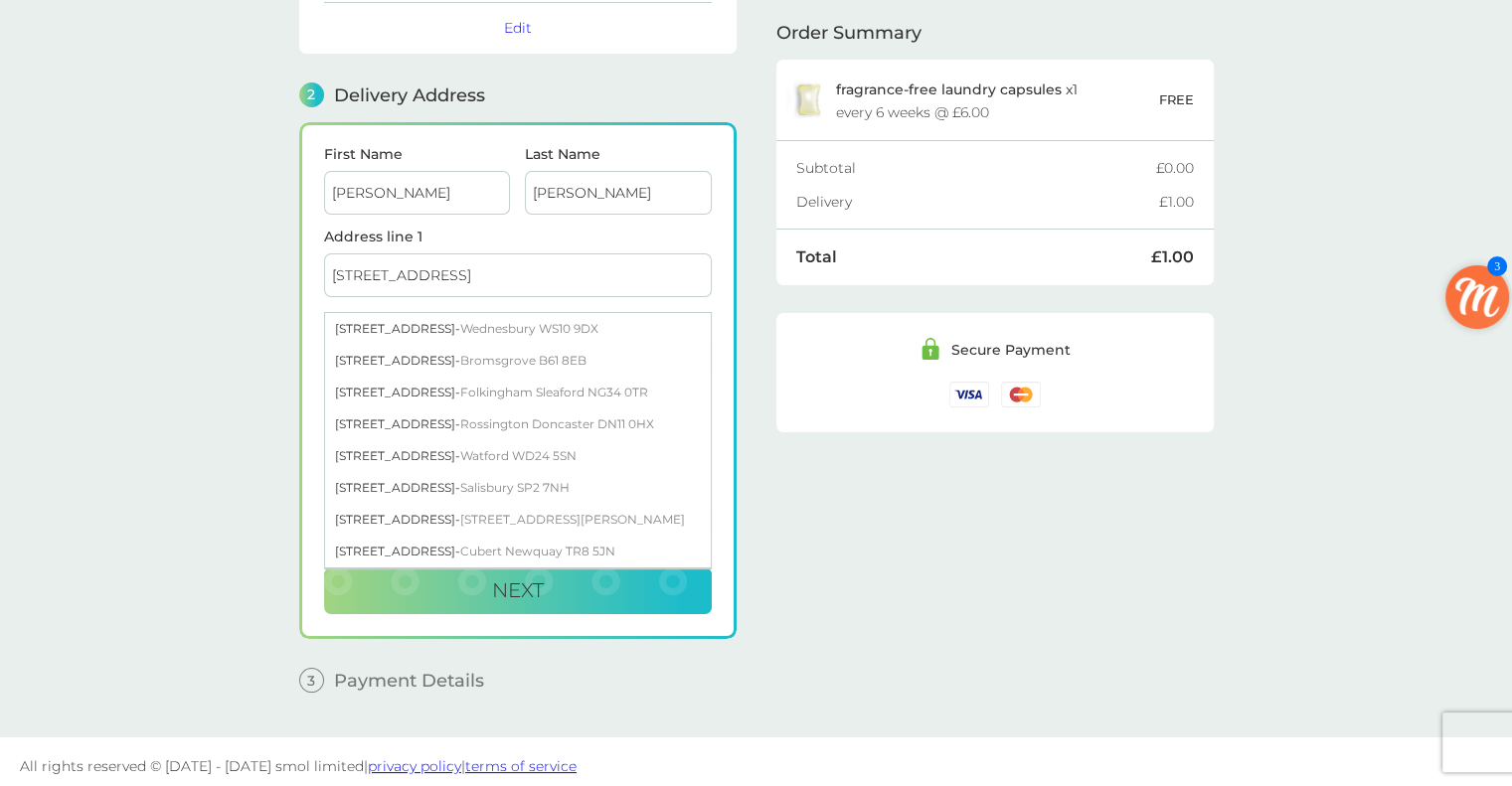 type on "[STREET_ADDRESS]" 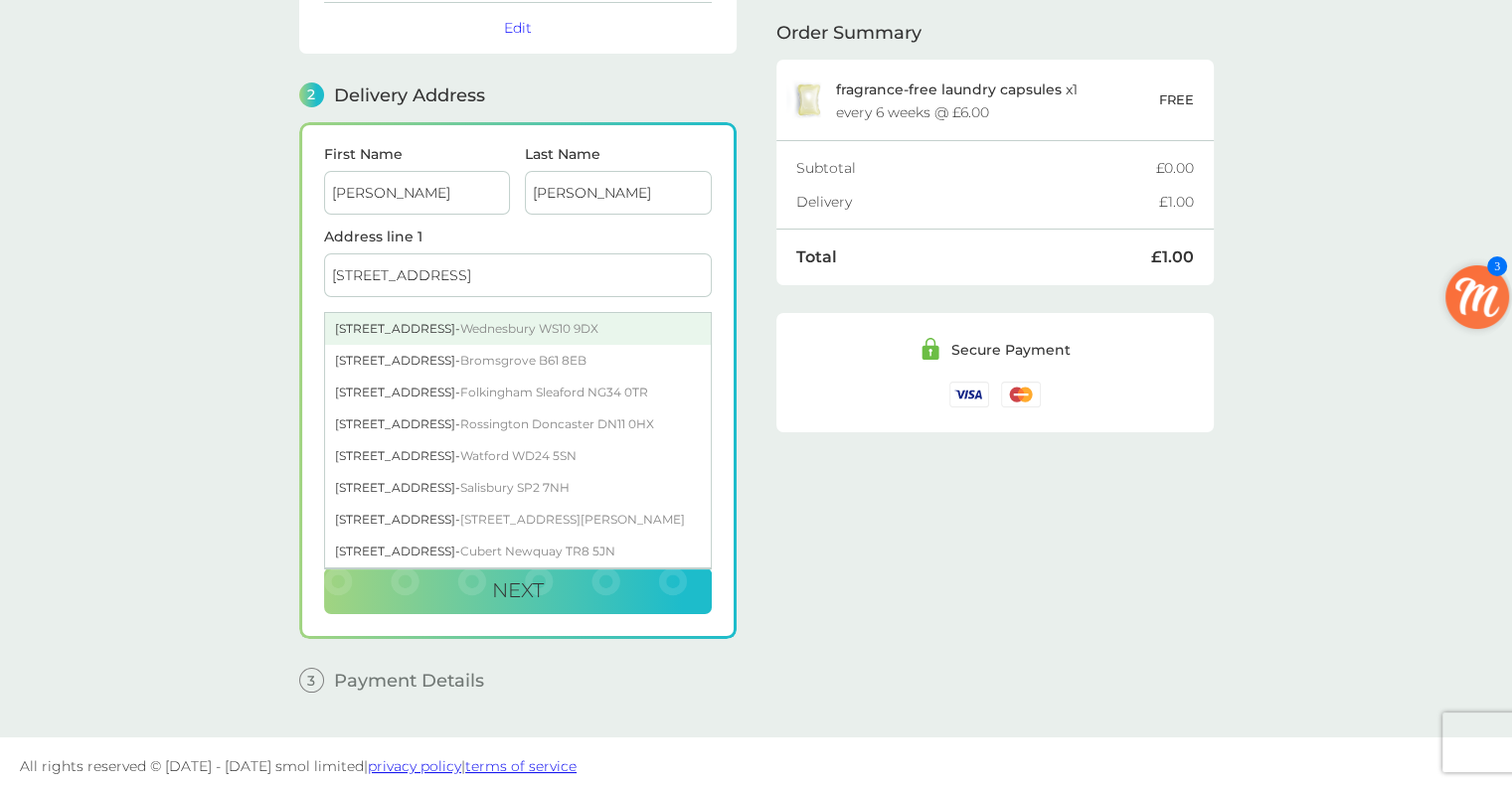 click on "23 Churchfields Road  -  Wednesbury WS10 9DX" at bounding box center [518, 329] 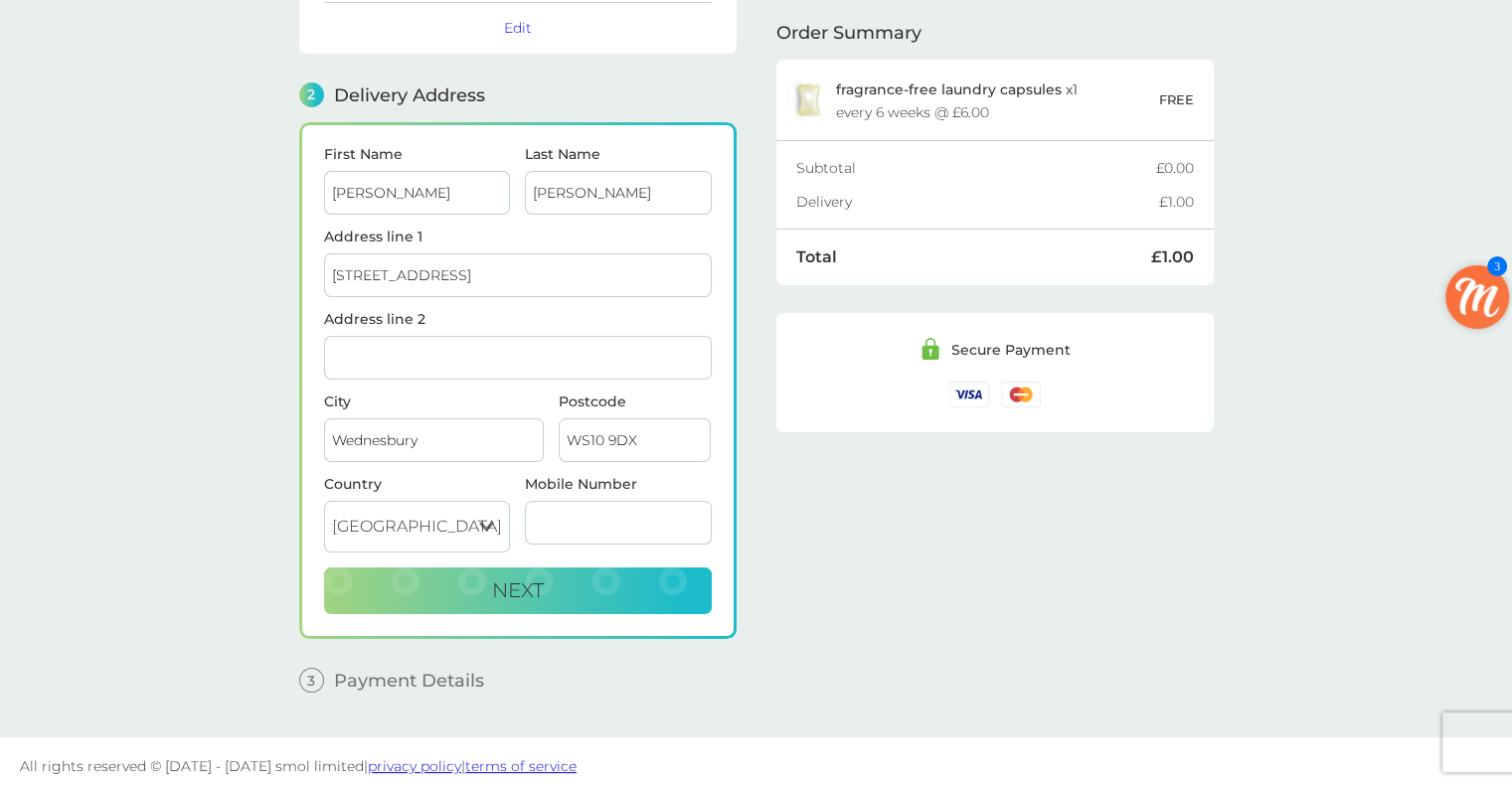click on "Address line 2" at bounding box center [518, 358] 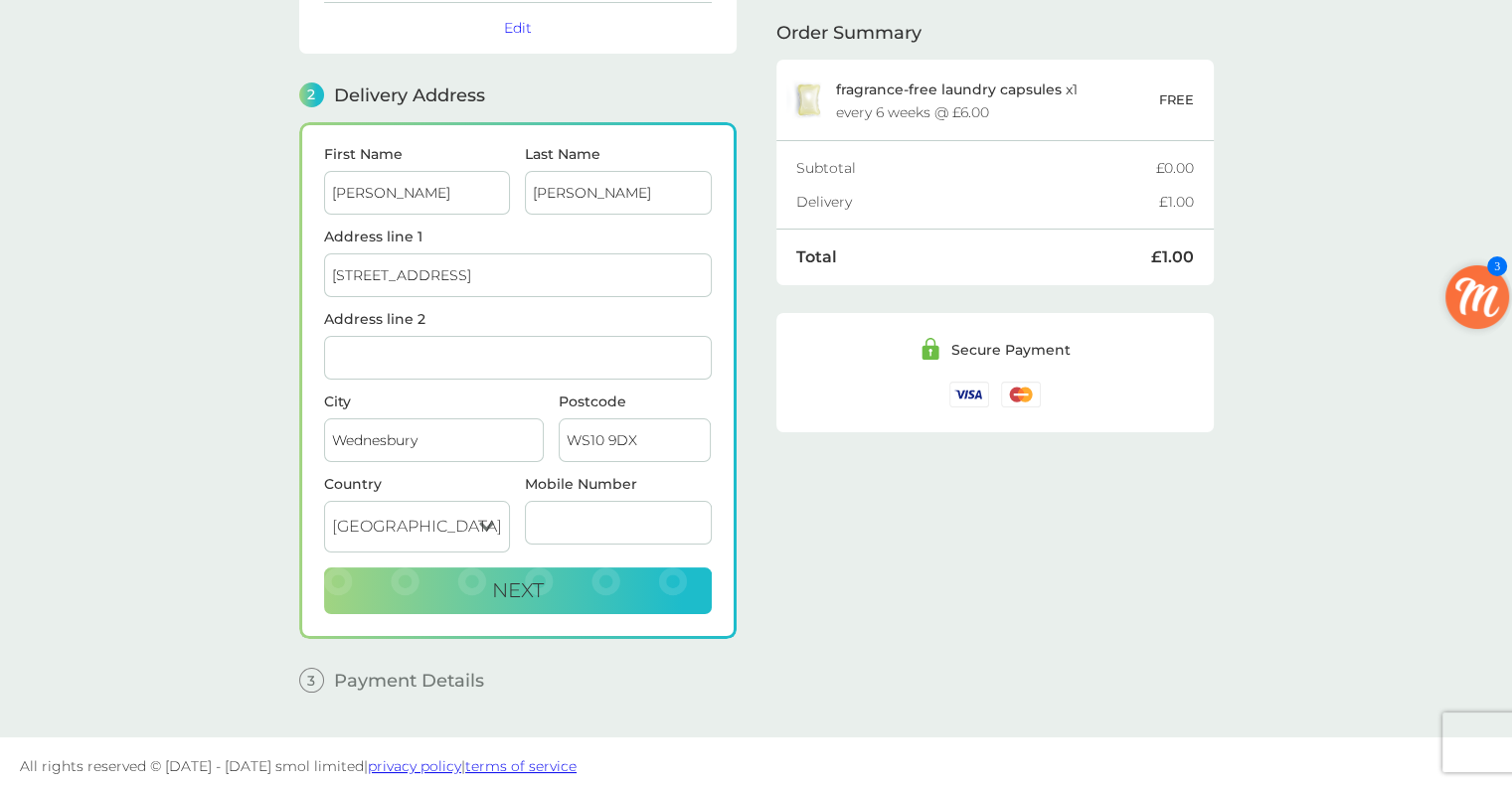 click on "Mobile Number" at bounding box center (618, 523) 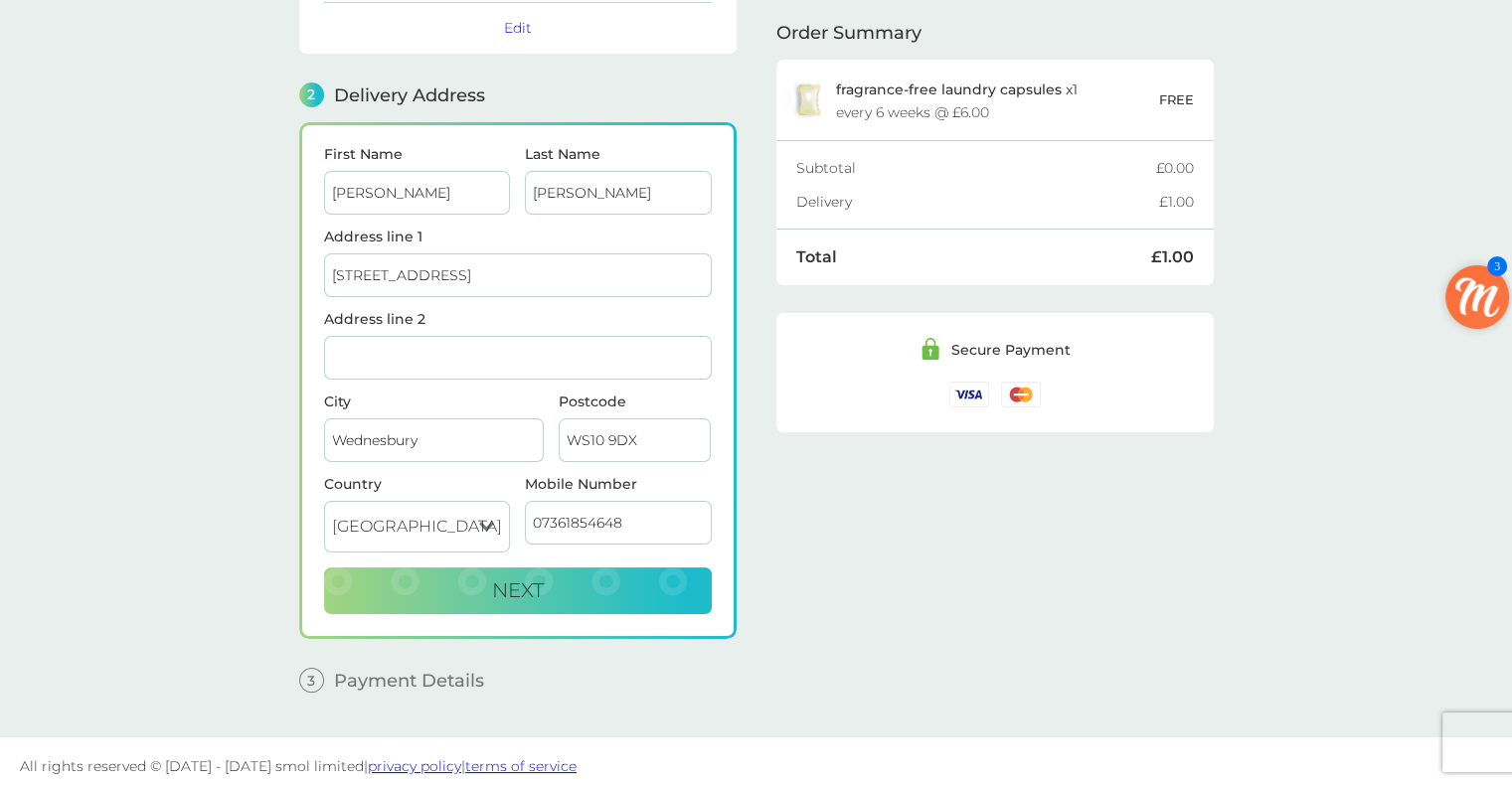 type on "07361854648" 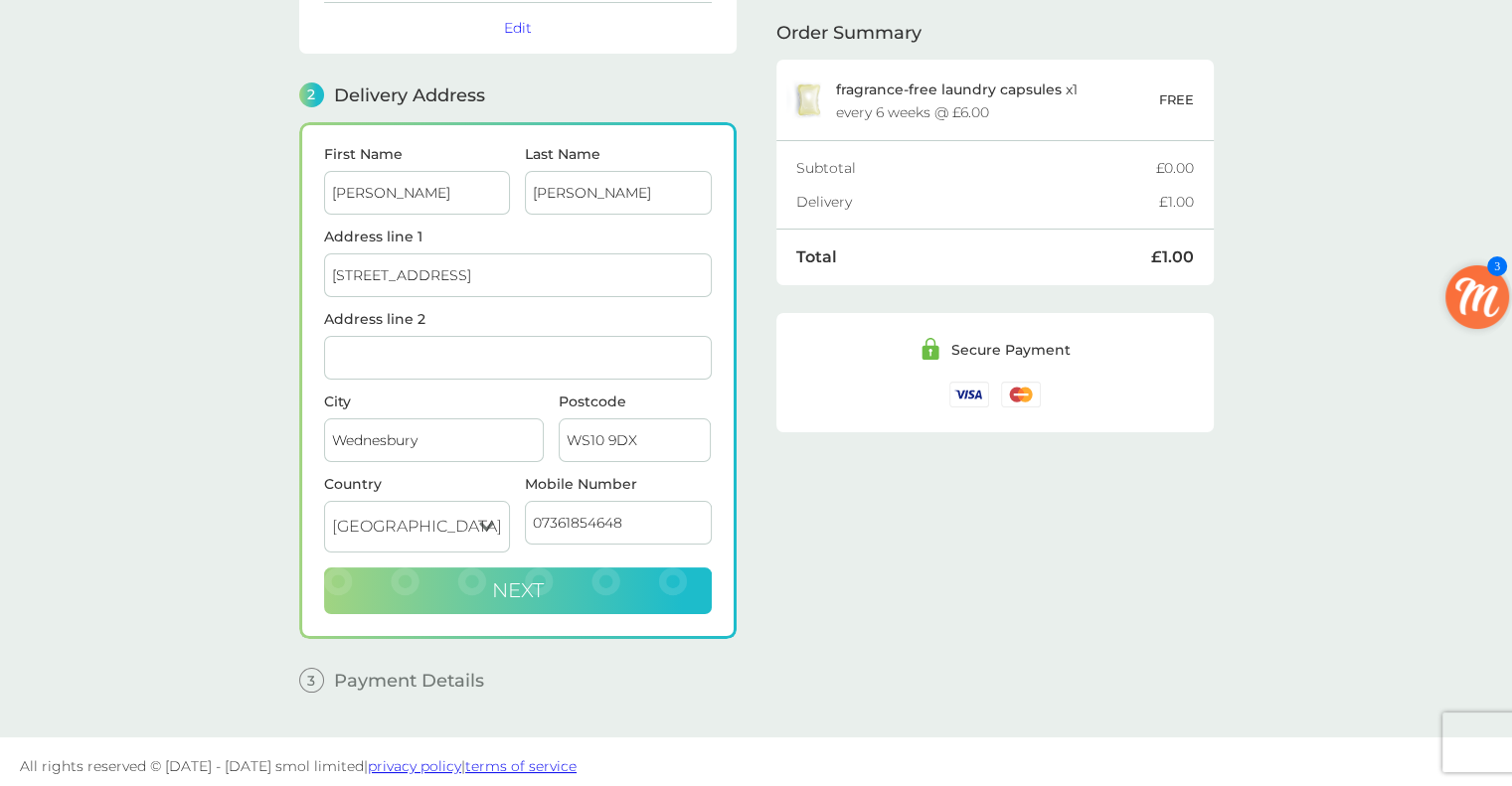 click on "Next" at bounding box center [518, 591] 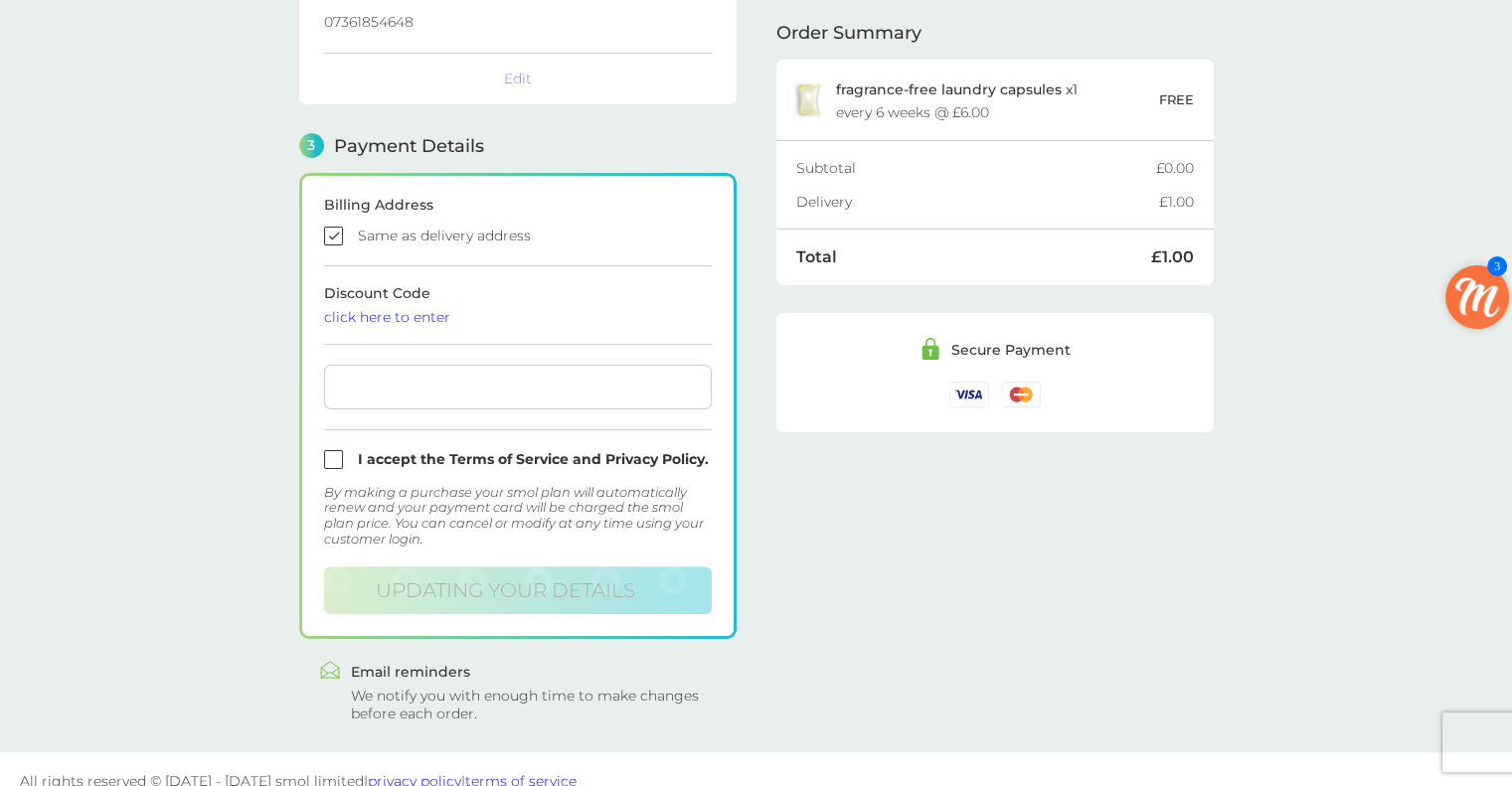 scroll, scrollTop: 465, scrollLeft: 0, axis: vertical 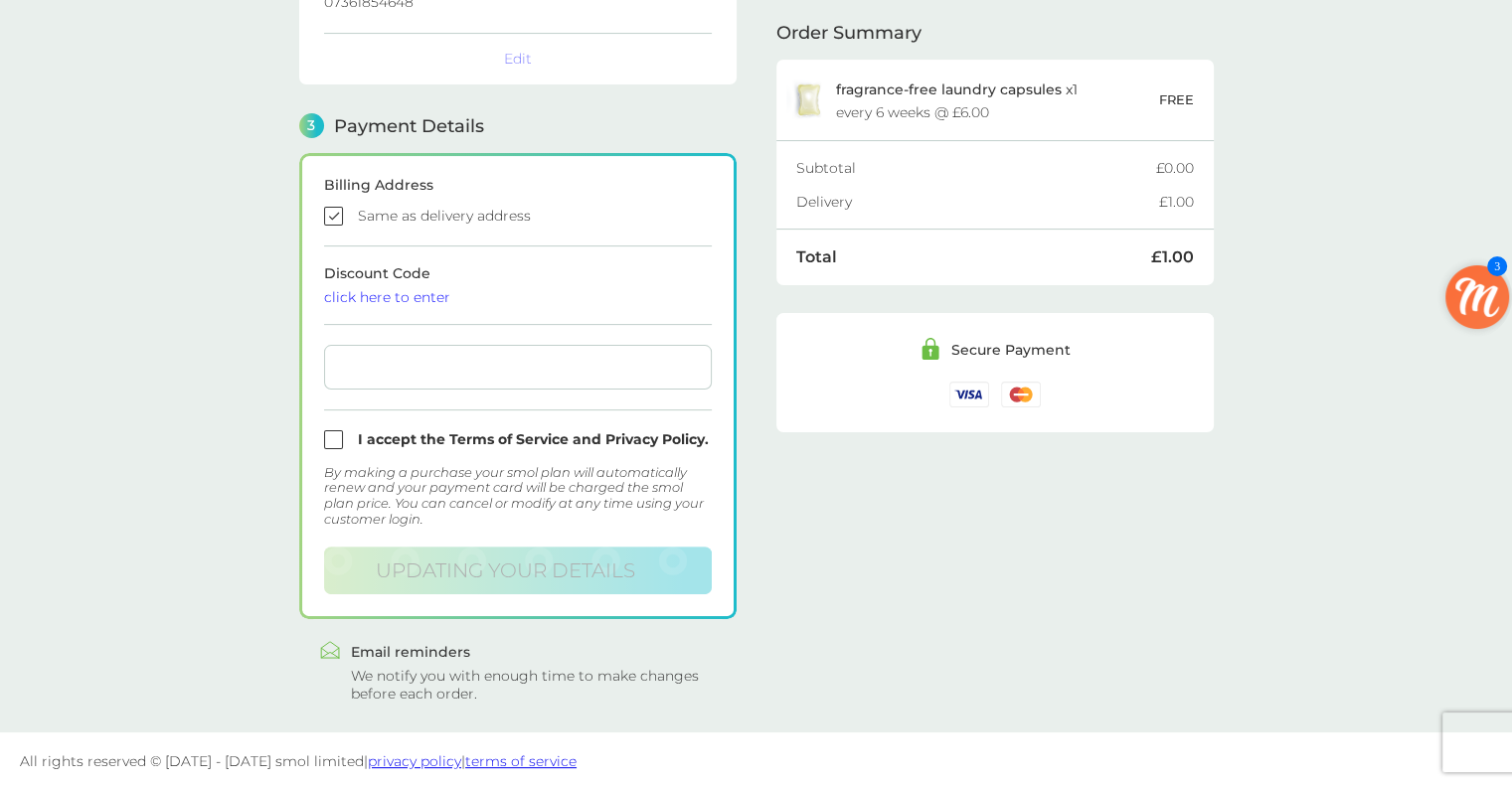 click on "Billing Address Same as delivery address Discount Code click here to enter I accept the Terms of Service and Privacy Policy. By making a purchase your smol plan will automatically renew and your payment card will be charged the smol plan price. You can cancel or modify at any time using your customer login. Updating your details" at bounding box center (518, 386) 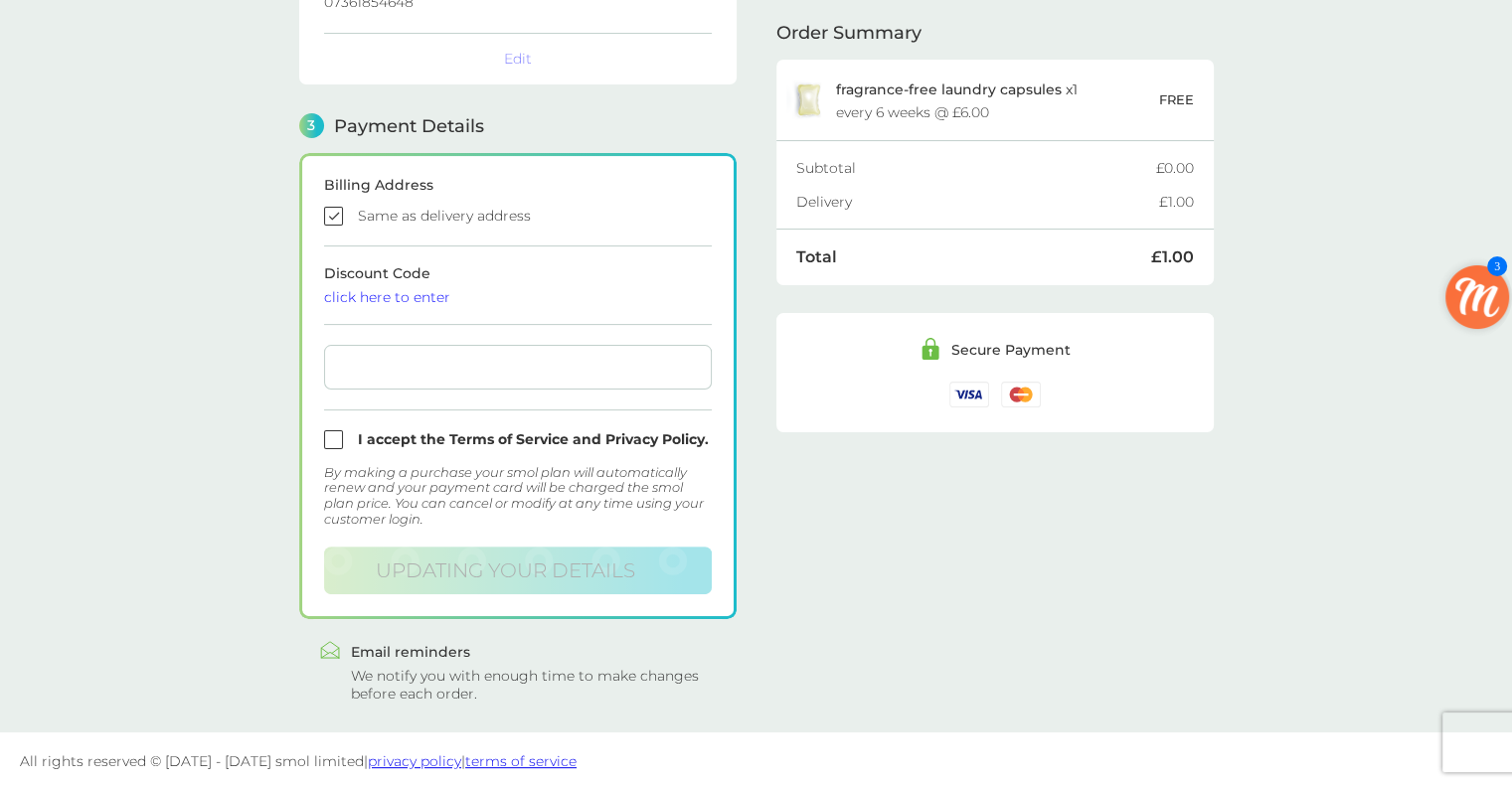 click at bounding box center [518, 216] 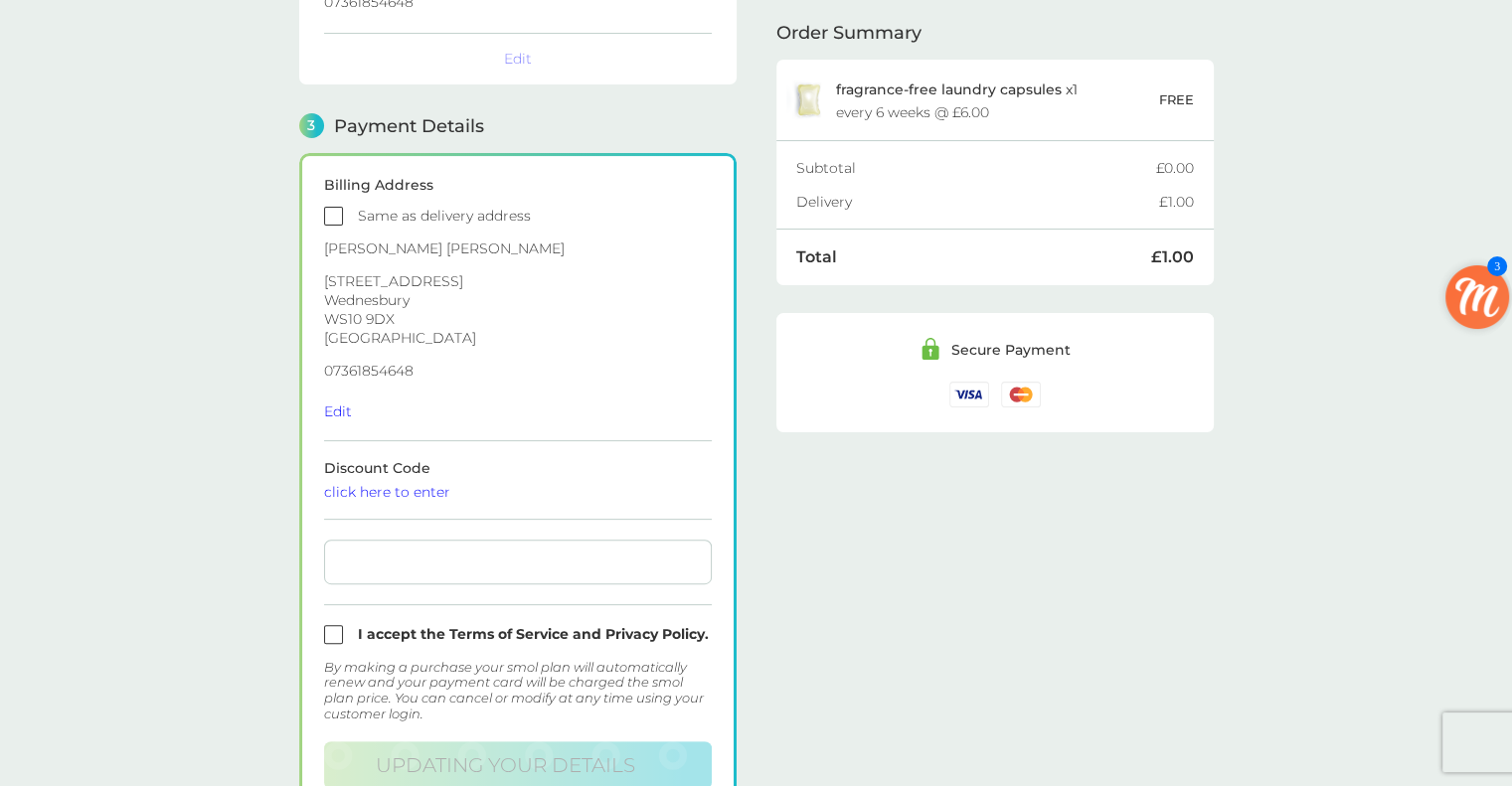 checkbox on "true" 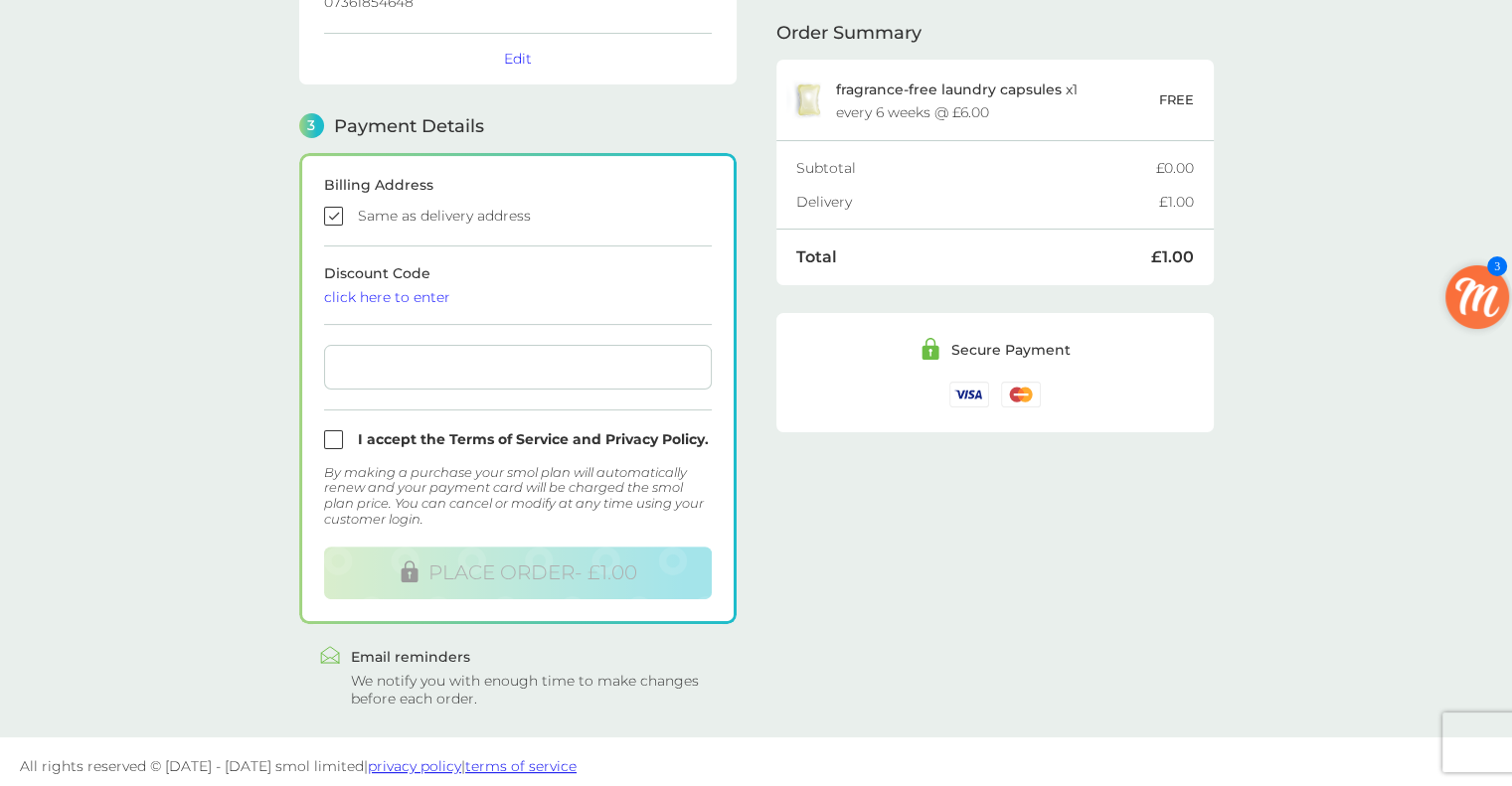 scroll, scrollTop: 470, scrollLeft: 0, axis: vertical 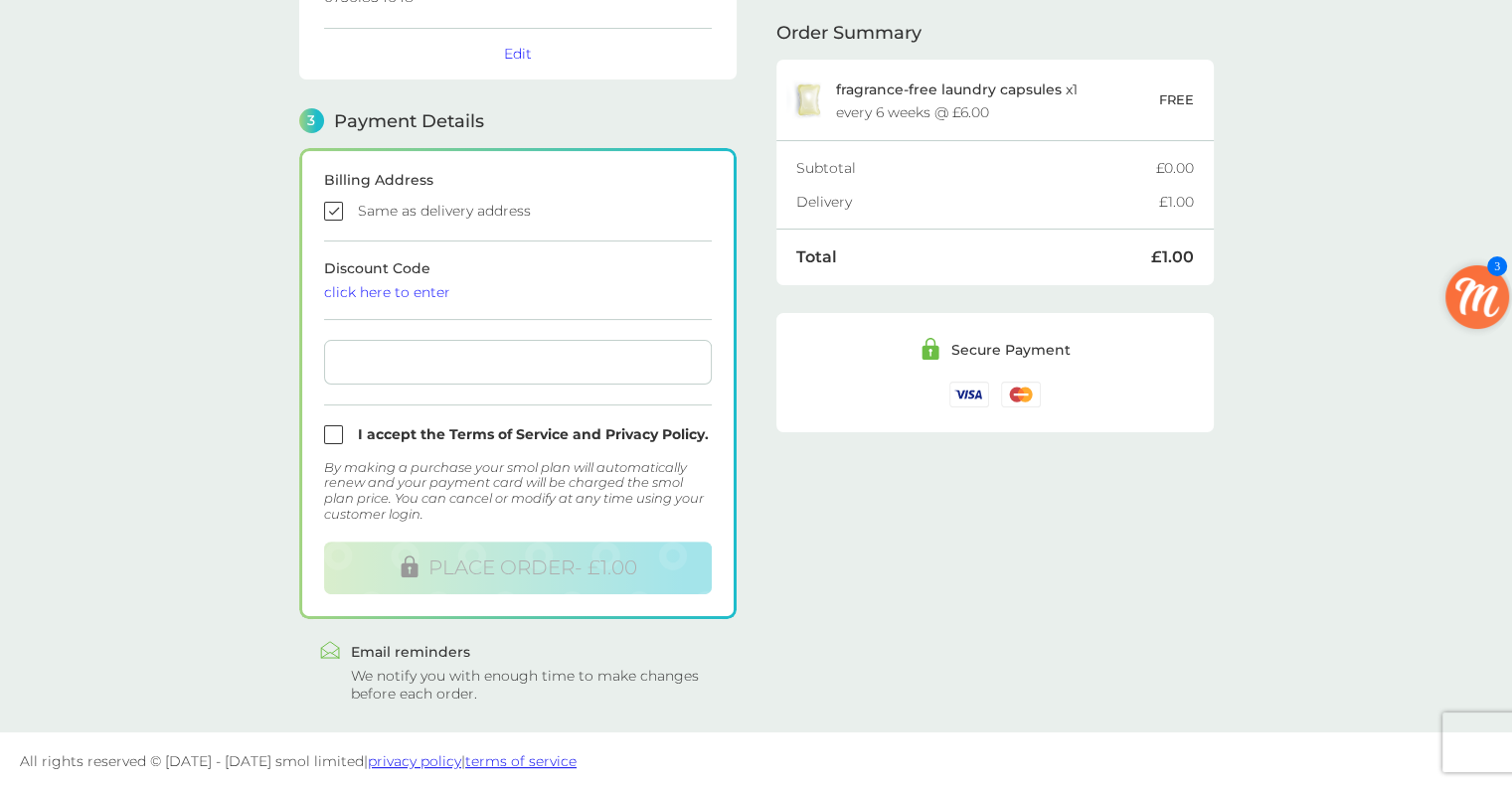 click at bounding box center [518, 434] 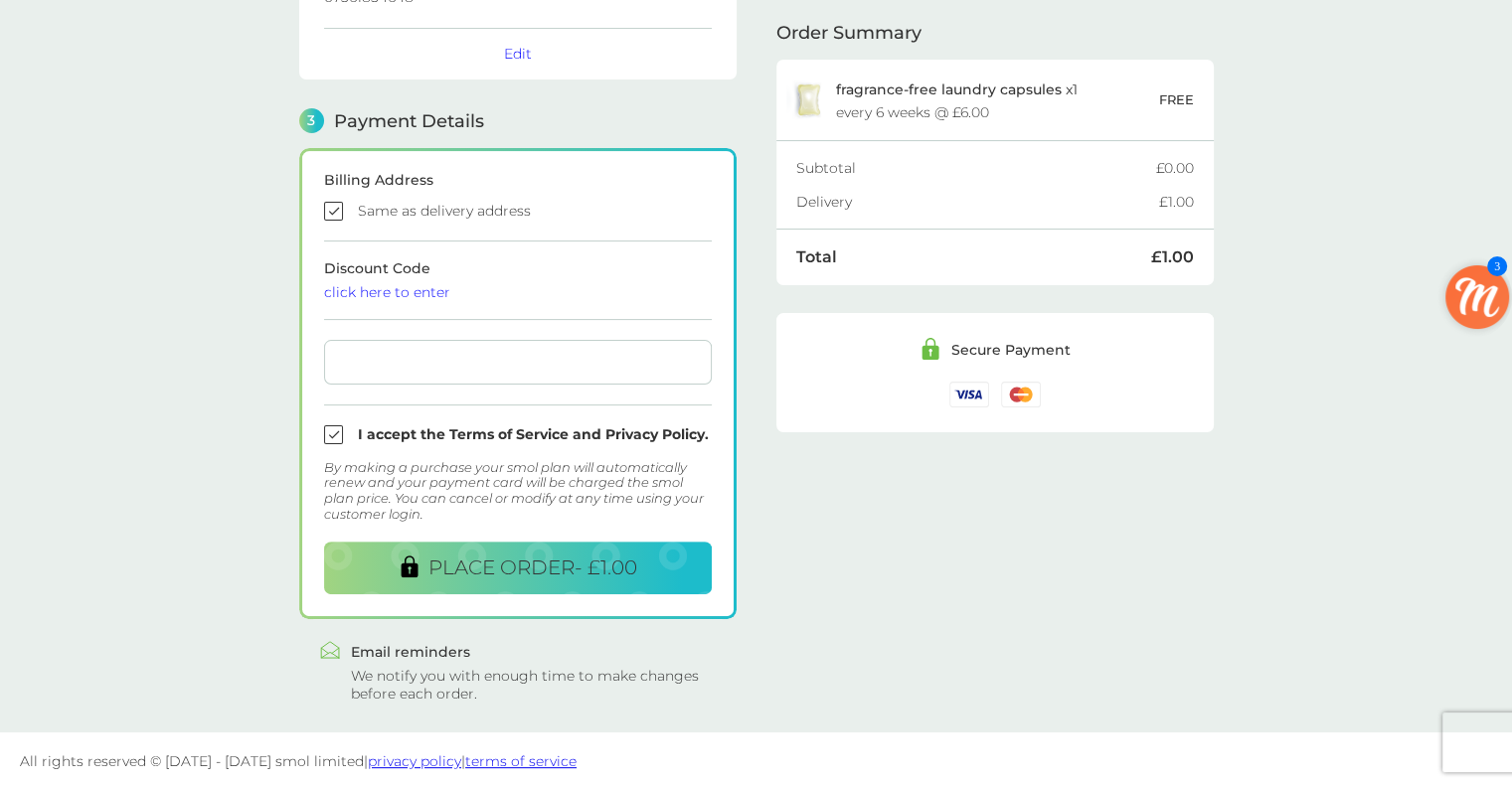 click on "Billing Address Same as delivery address Discount Code click here to enter I accept the Terms of Service and Privacy Policy. By making a purchase your smol plan will automatically renew and your payment card will be charged the smol plan price. You can cancel or modify at any time using your customer login.
PLACE ORDER  -   £1.00" at bounding box center (518, 384) 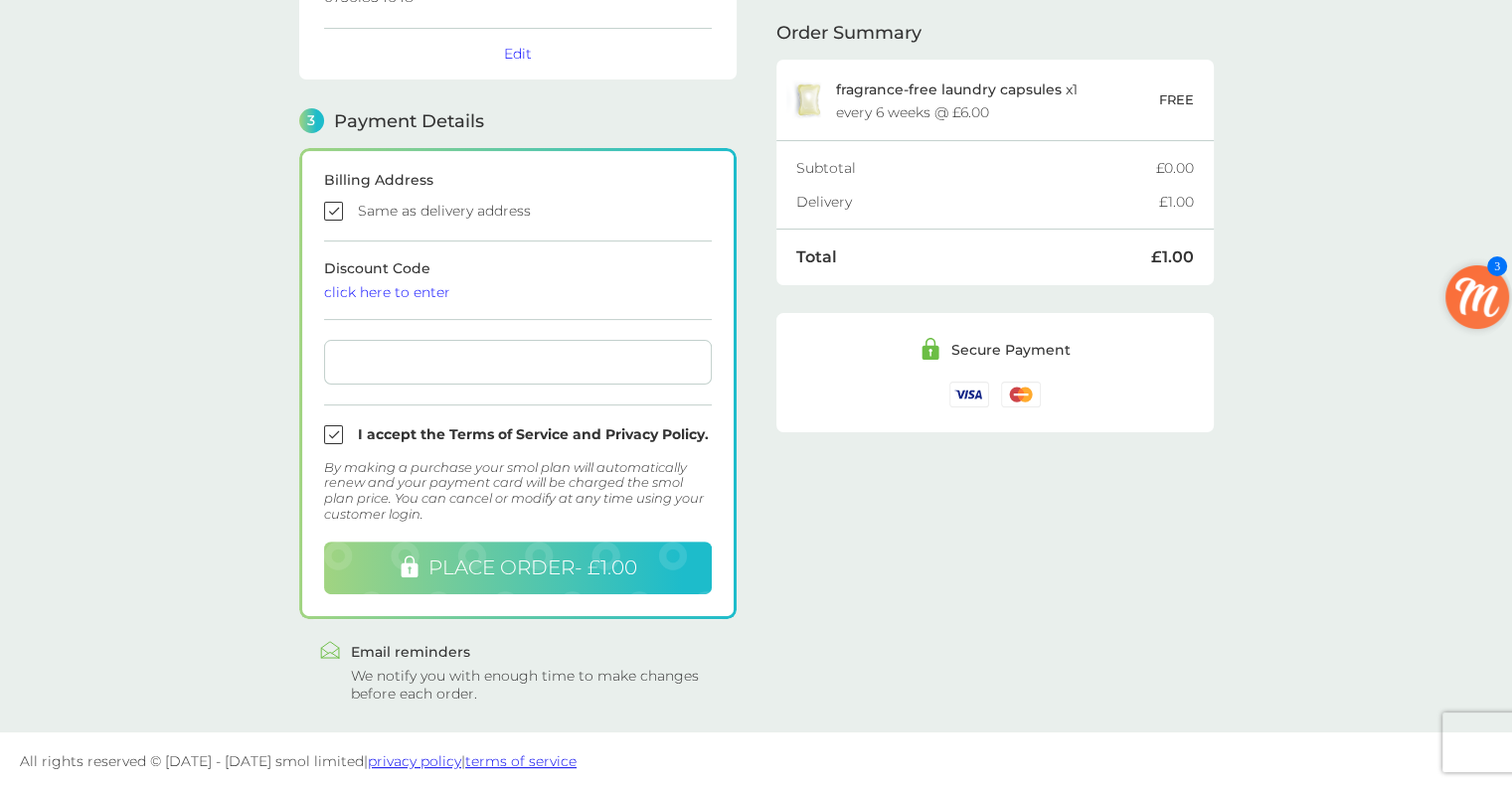 click on "PLACE ORDER  -   £1.00" at bounding box center (518, 567) 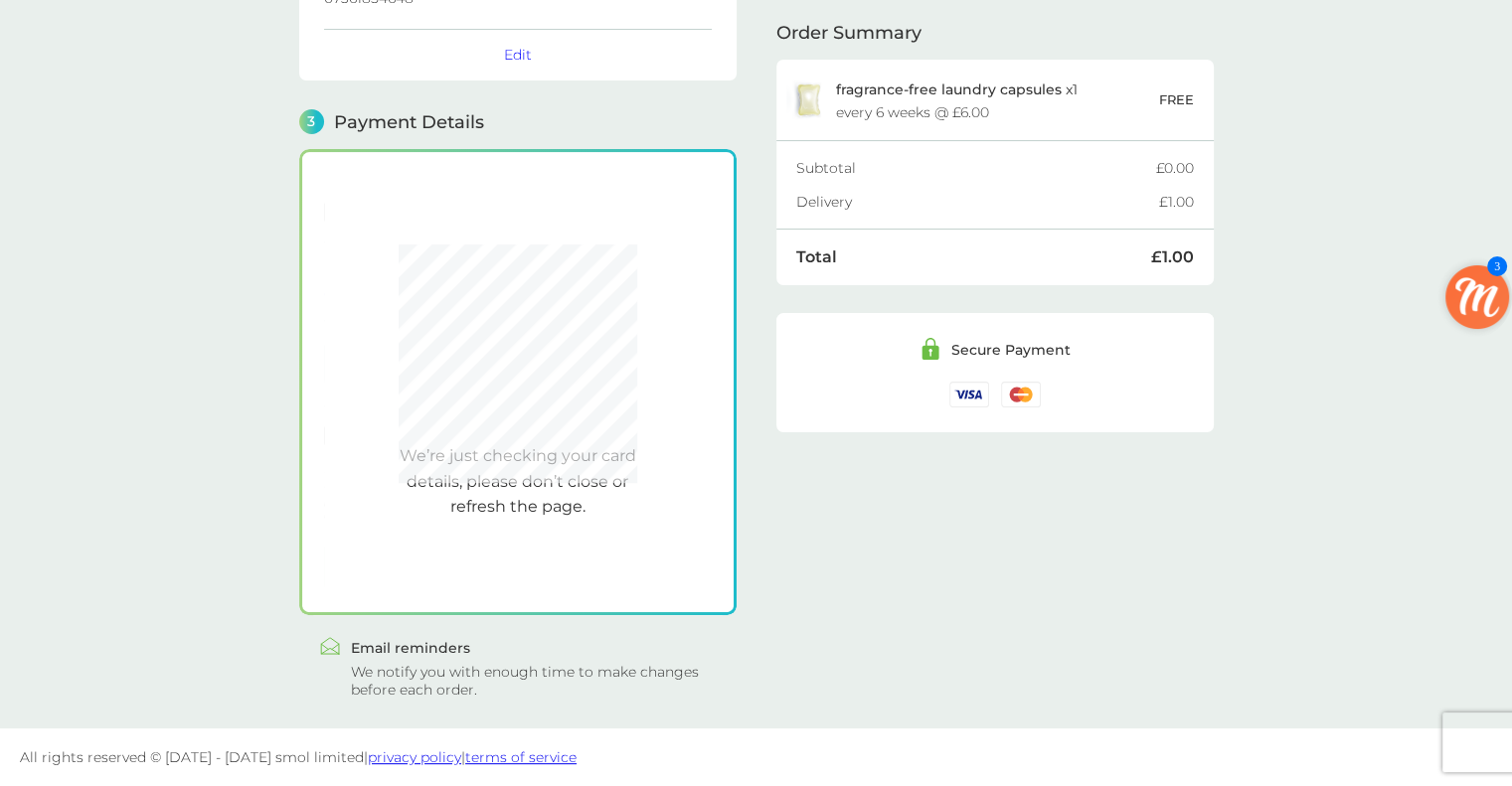scroll, scrollTop: 465, scrollLeft: 0, axis: vertical 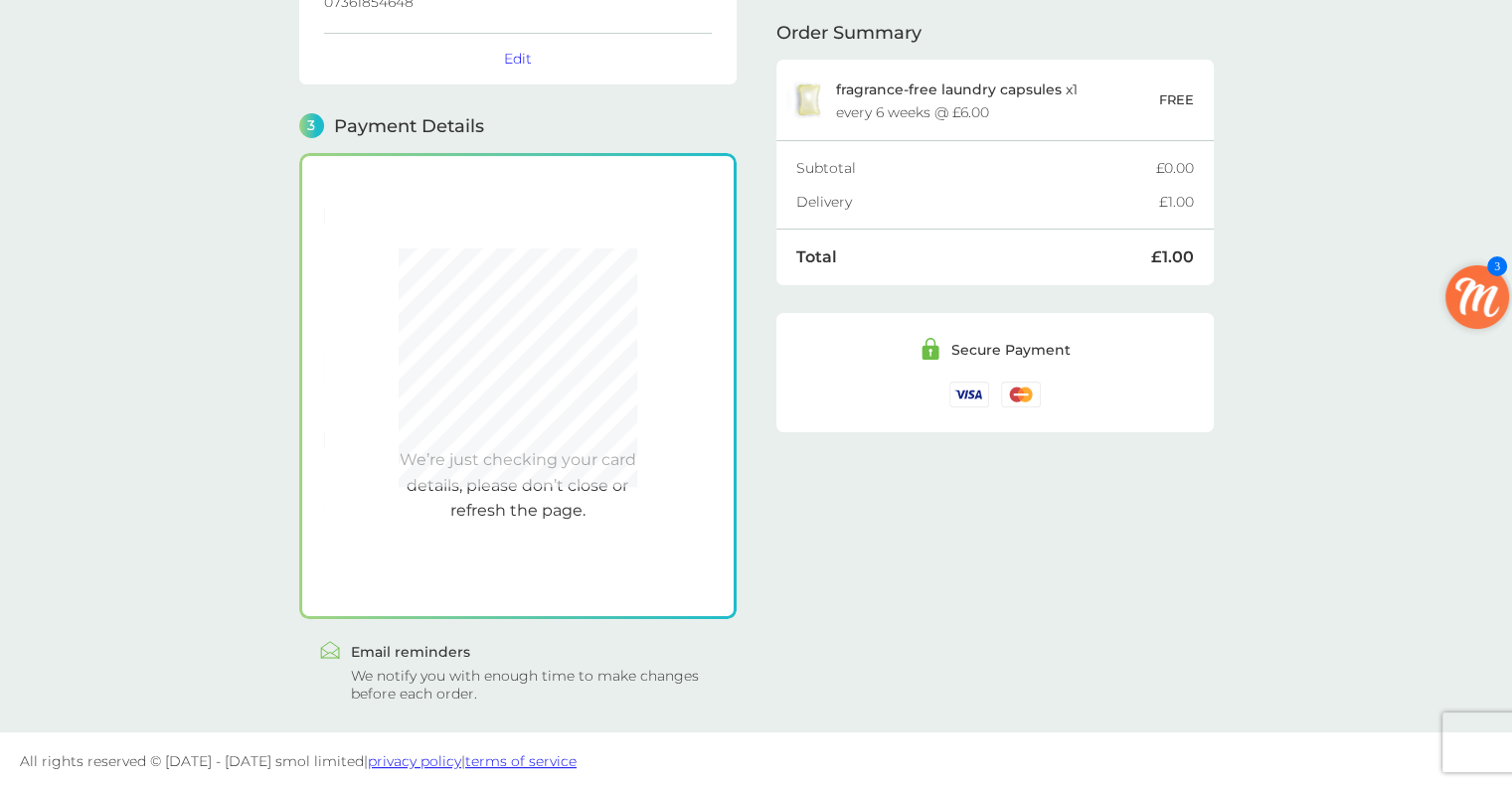click on "We’re just checking your card details, please don’t close or refresh the page." at bounding box center (518, 386) 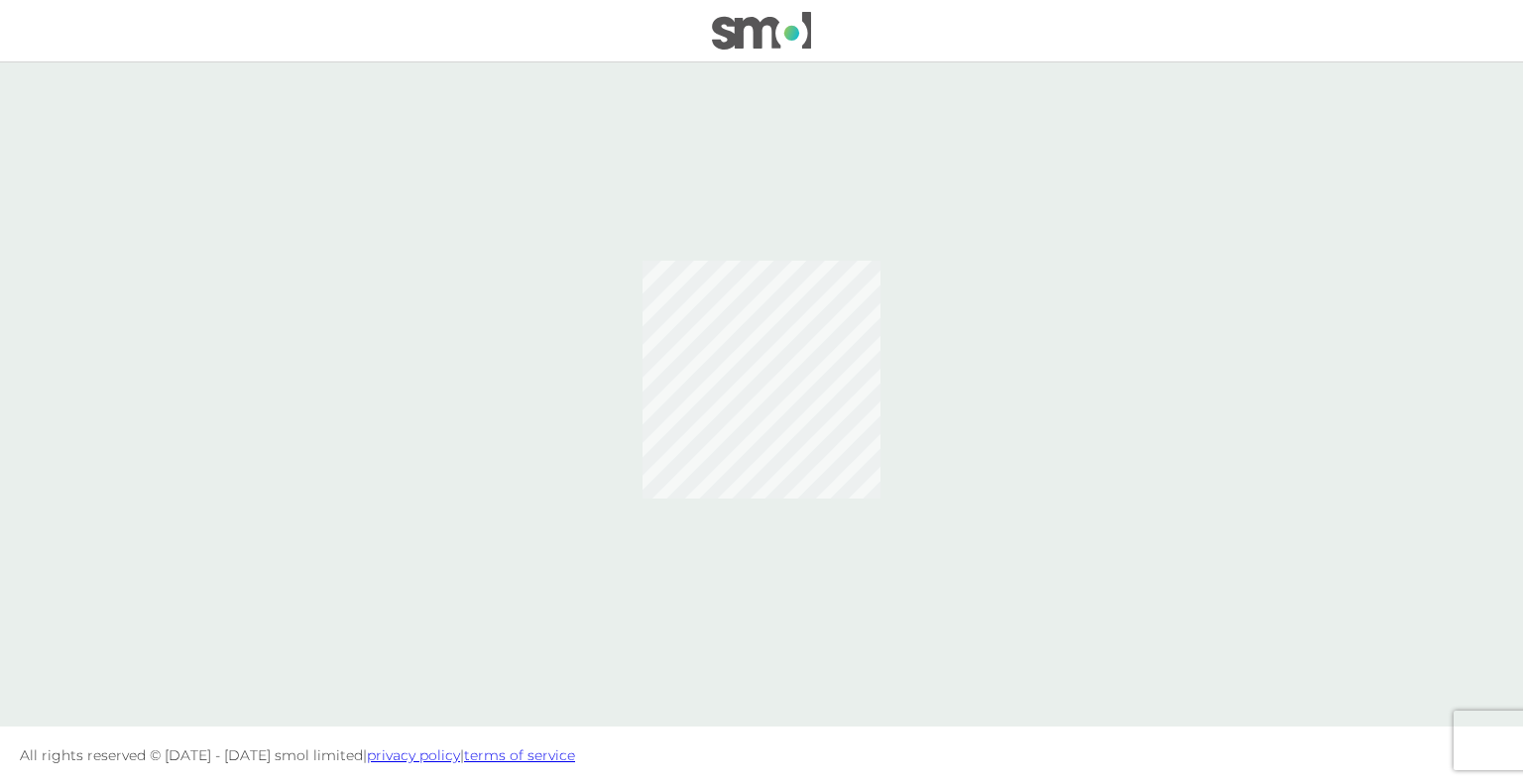 scroll, scrollTop: 0, scrollLeft: 0, axis: both 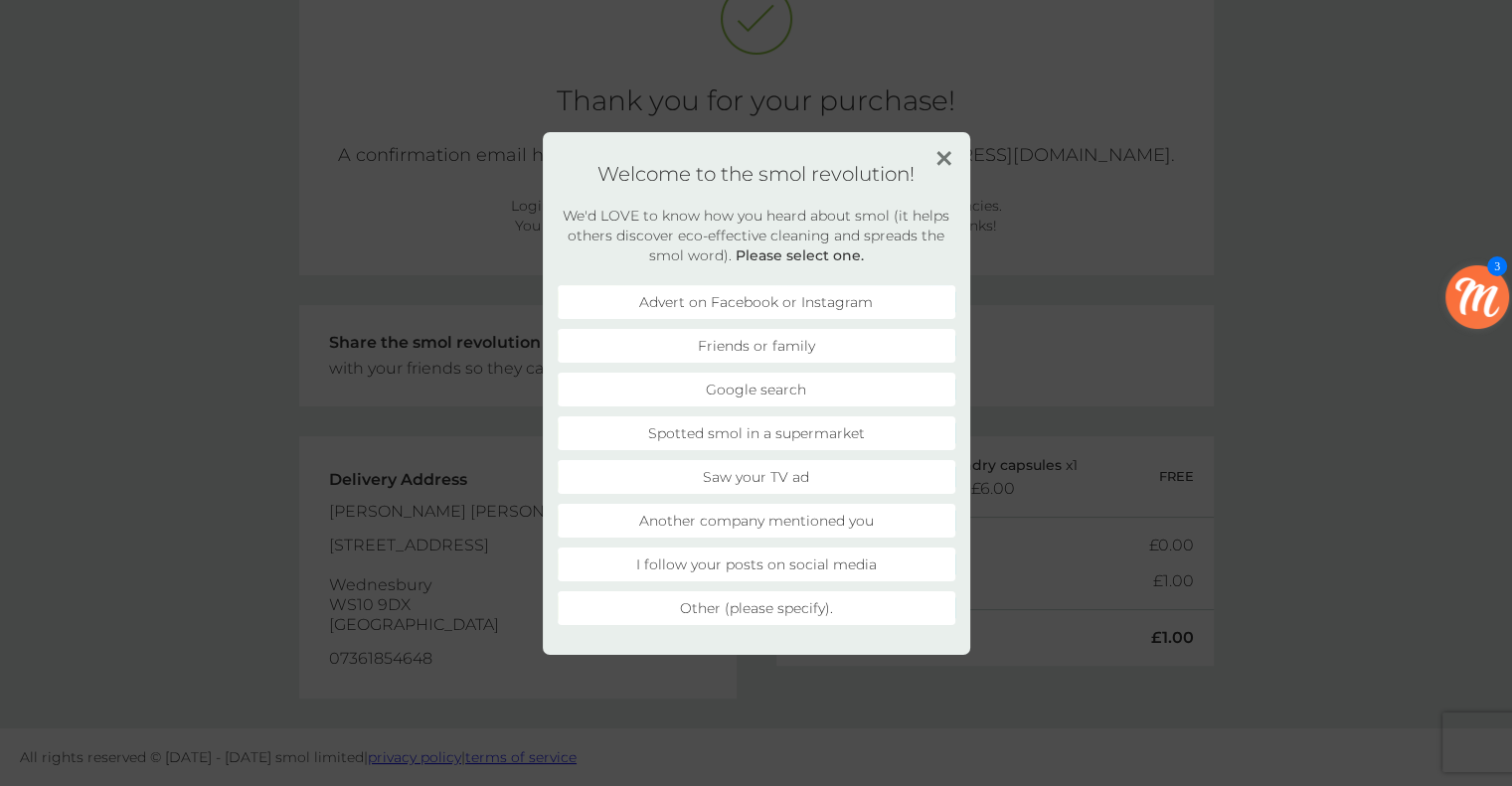 click at bounding box center (943, 158) 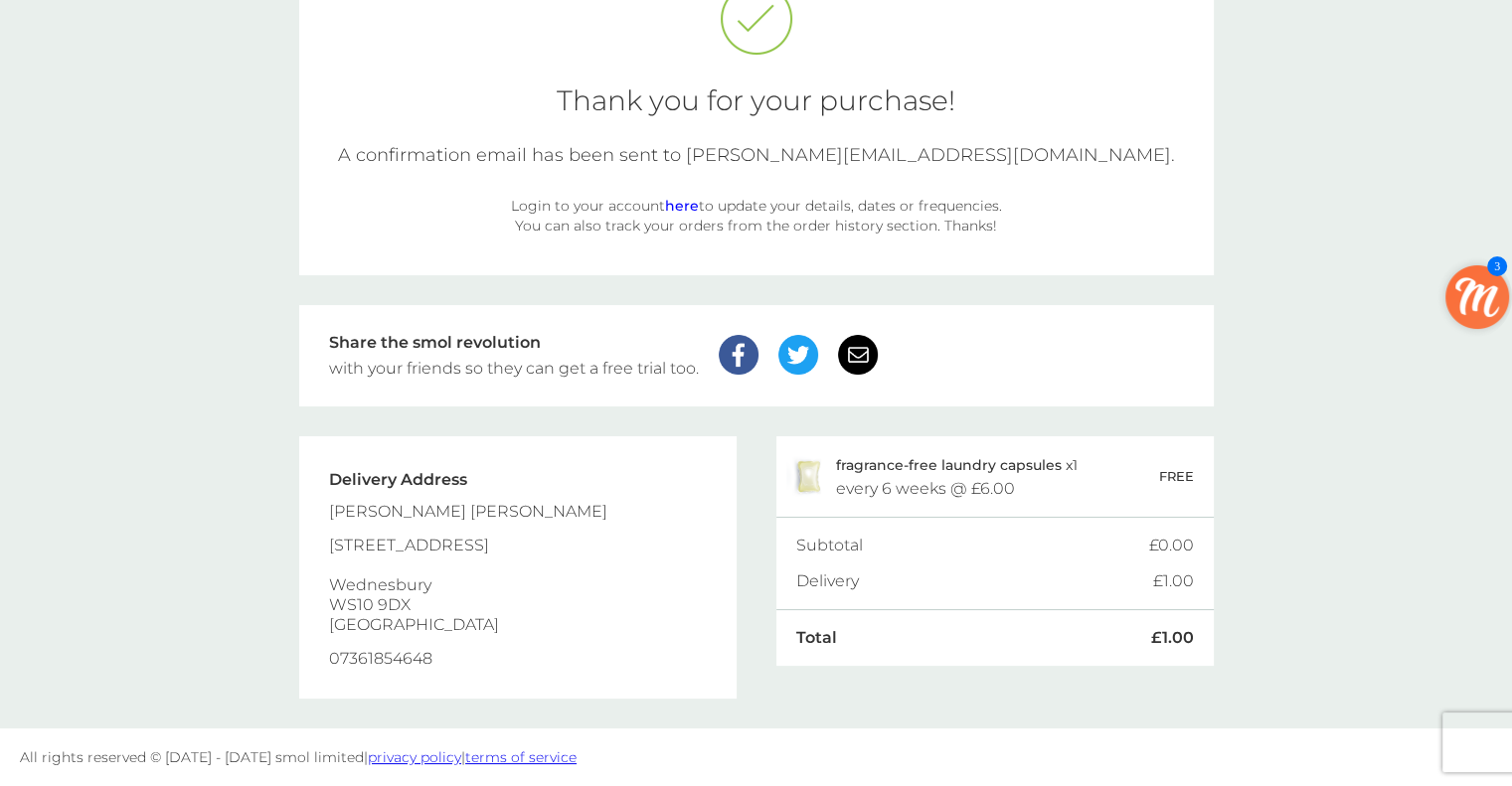 scroll, scrollTop: 0, scrollLeft: 0, axis: both 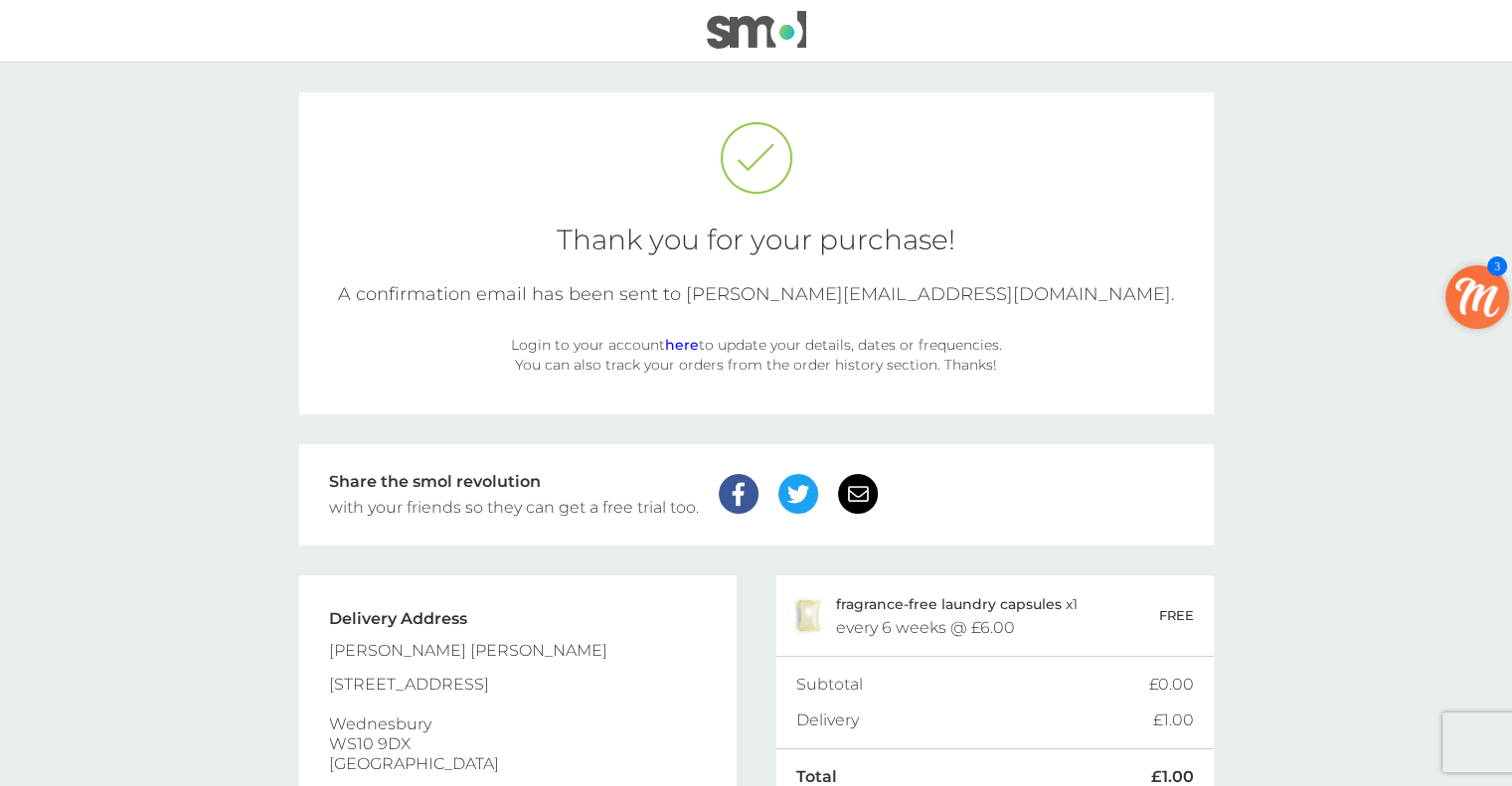 click at bounding box center [756, 30] 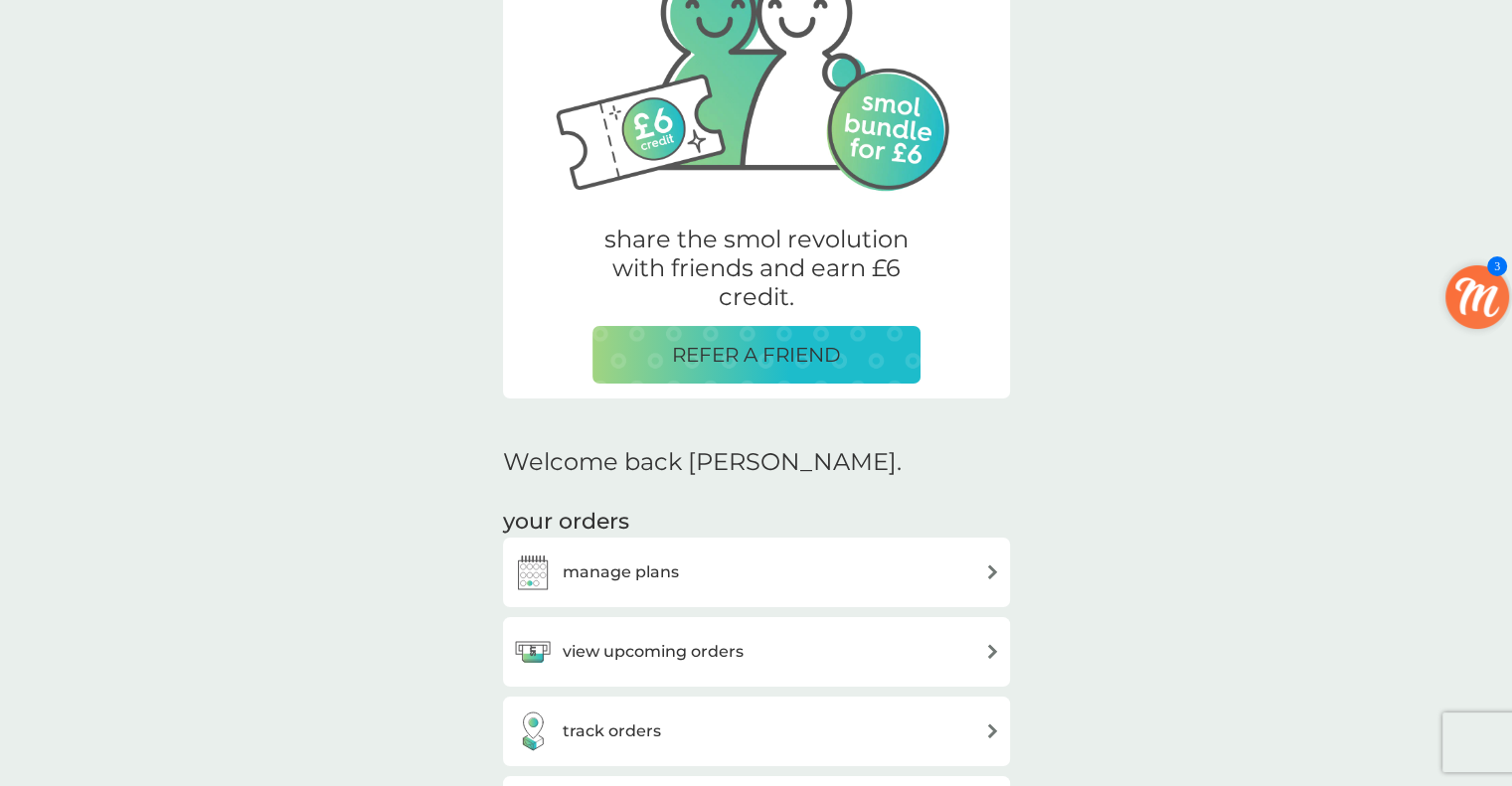 scroll, scrollTop: 306, scrollLeft: 0, axis: vertical 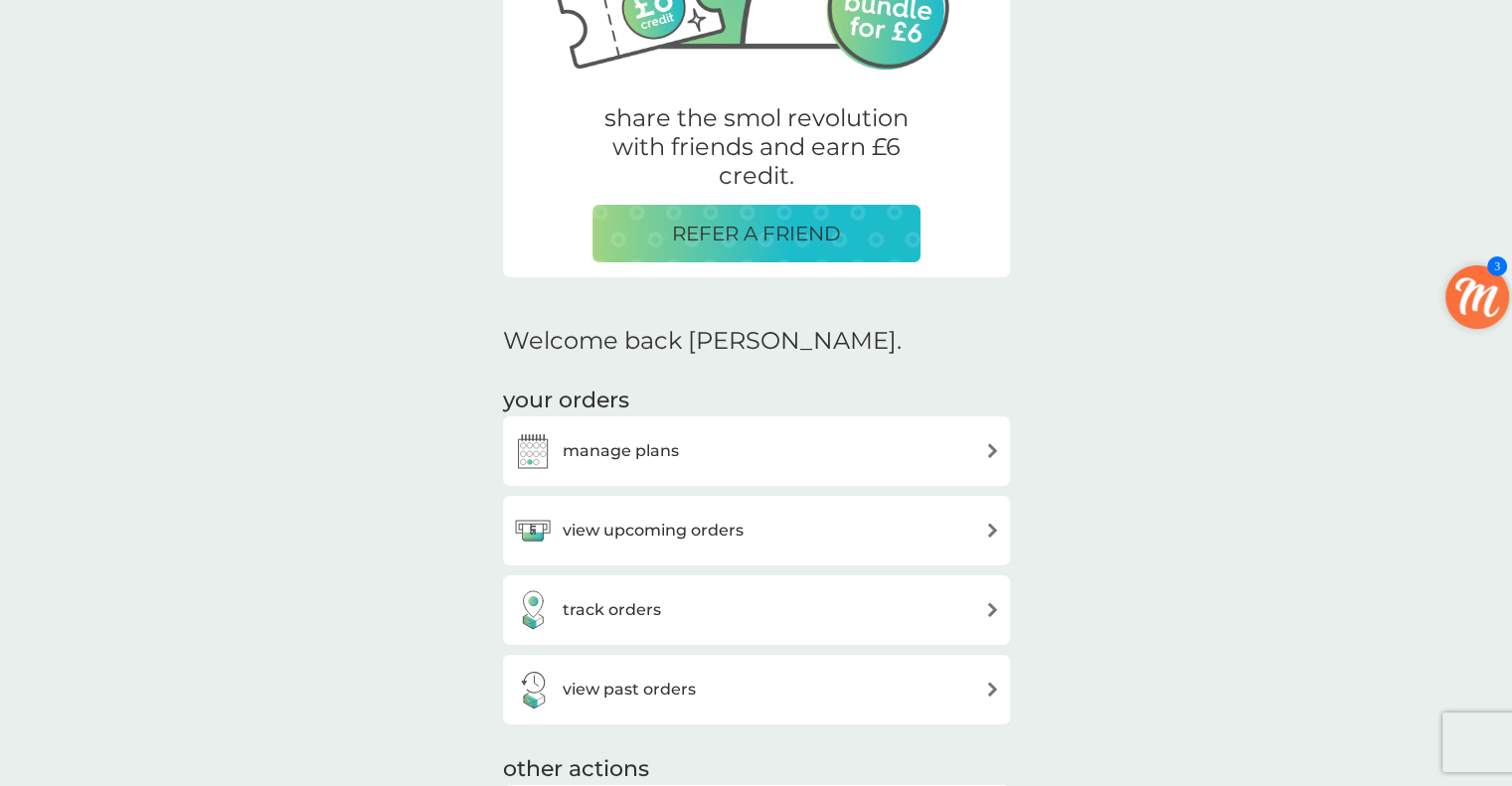 click on "your orders" at bounding box center (756, 400) 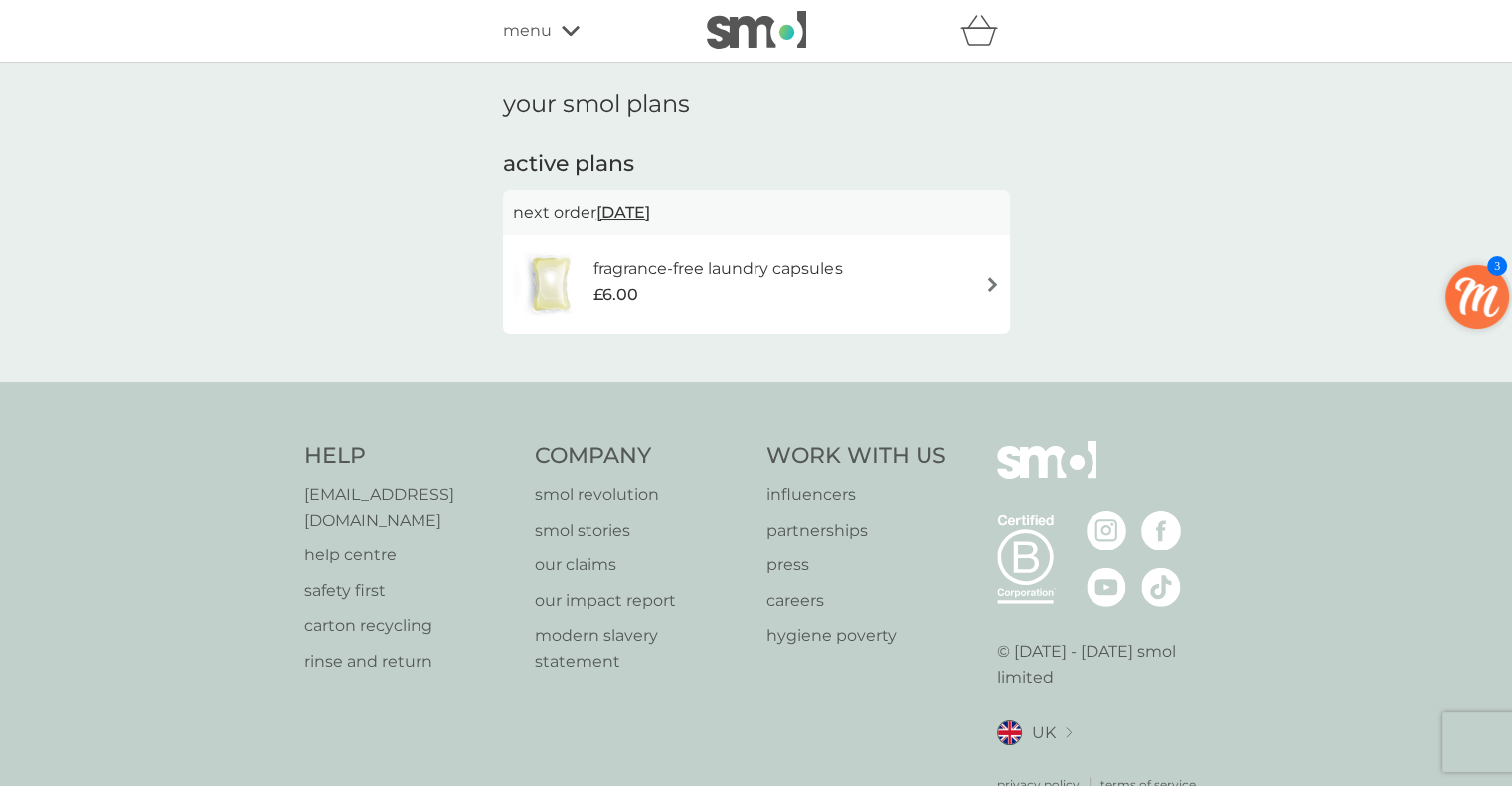 click on "fragrance-free laundry capsules" at bounding box center [718, 269] 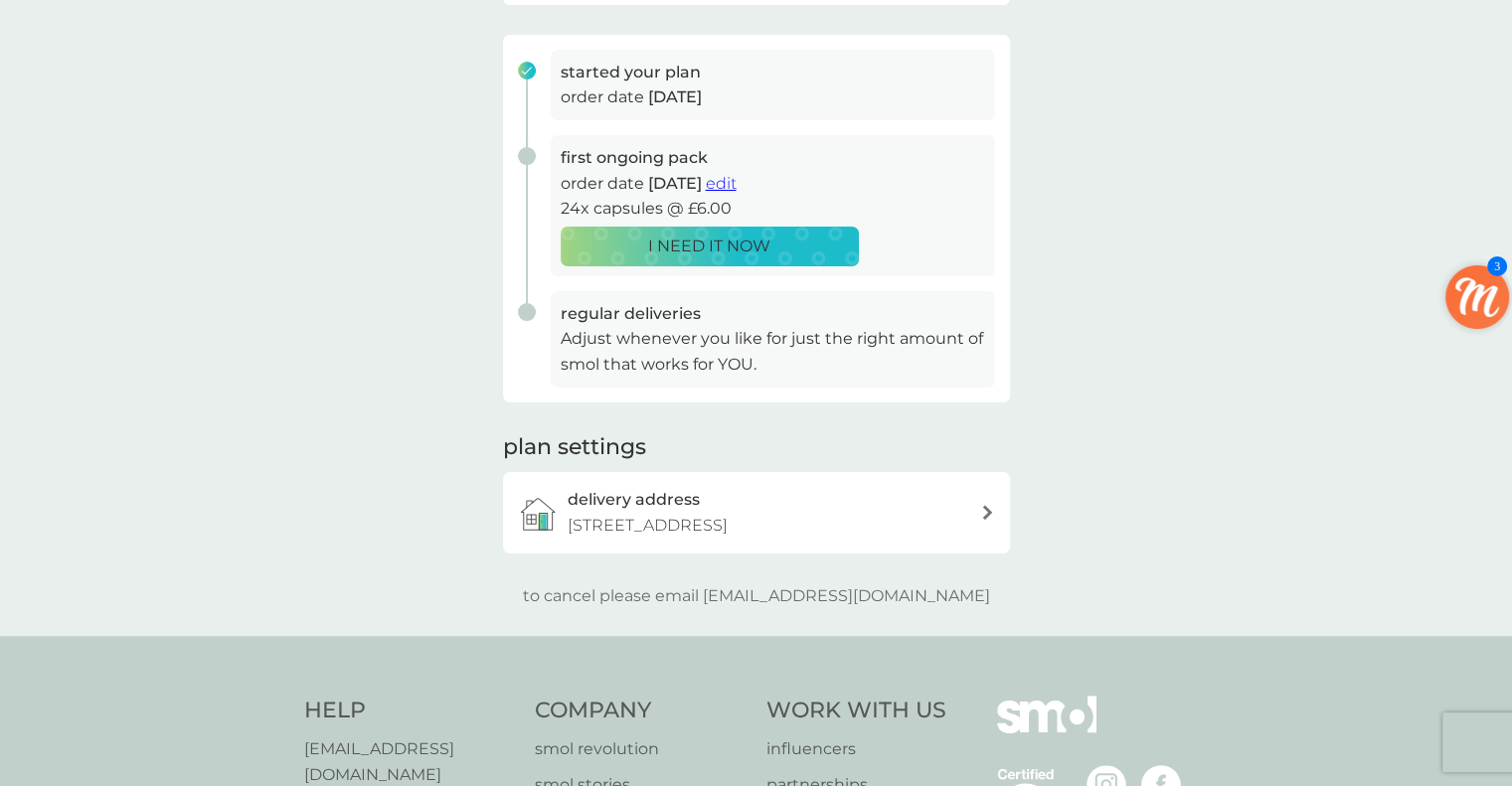 scroll, scrollTop: 284, scrollLeft: 0, axis: vertical 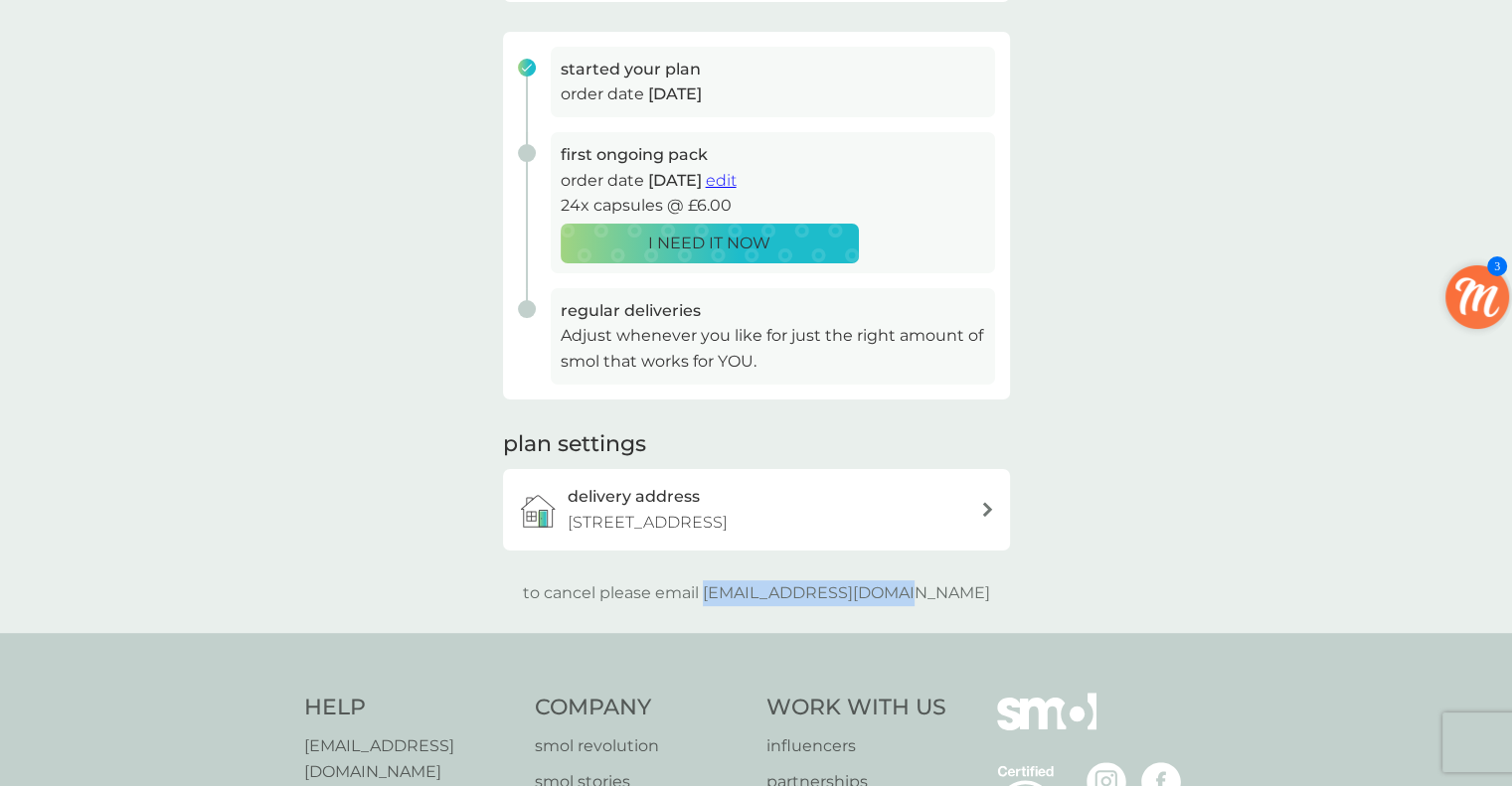 drag, startPoint x: 944, startPoint y: 592, endPoint x: 748, endPoint y: 587, distance: 196.06377 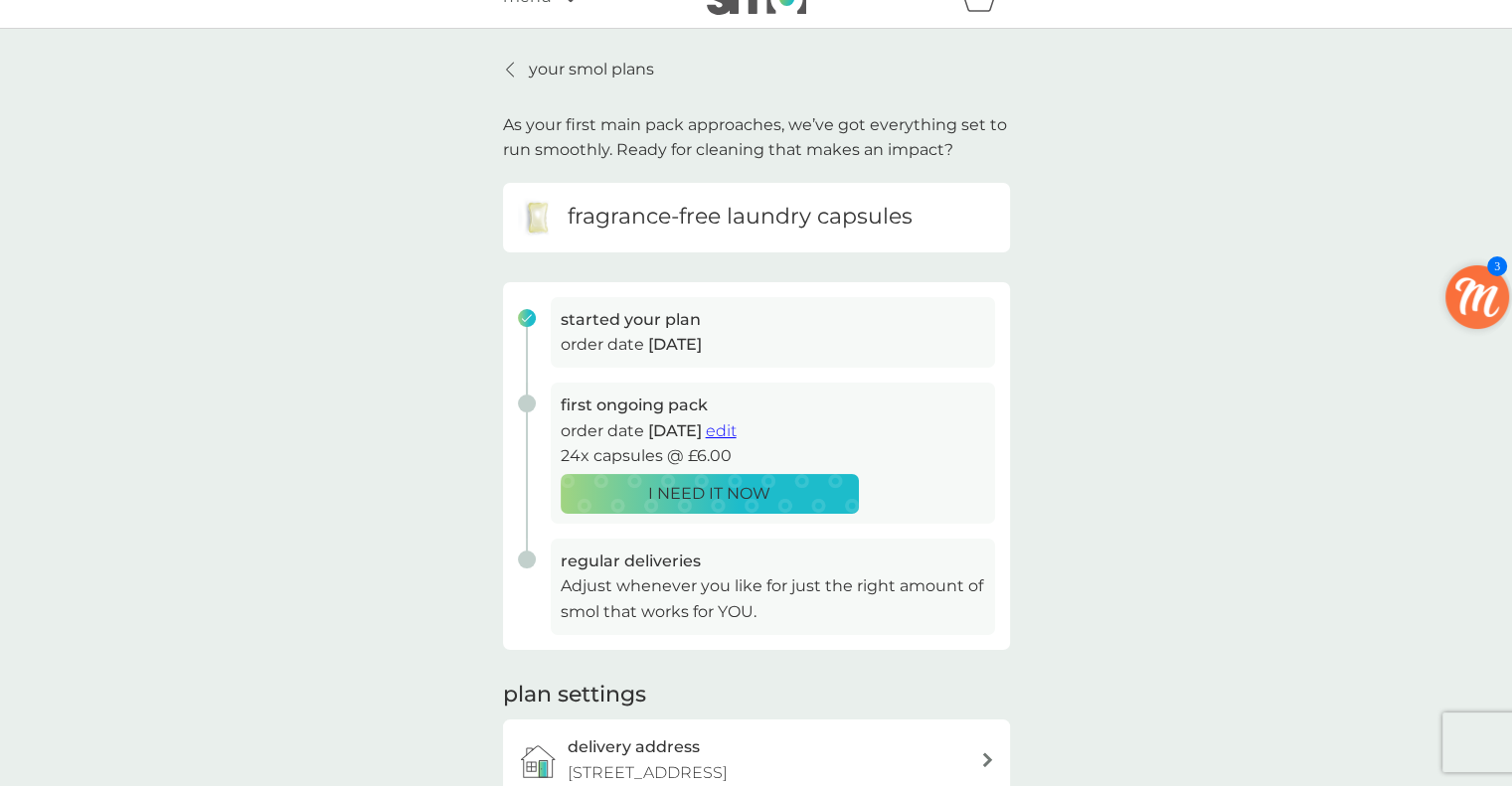 scroll, scrollTop: 0, scrollLeft: 0, axis: both 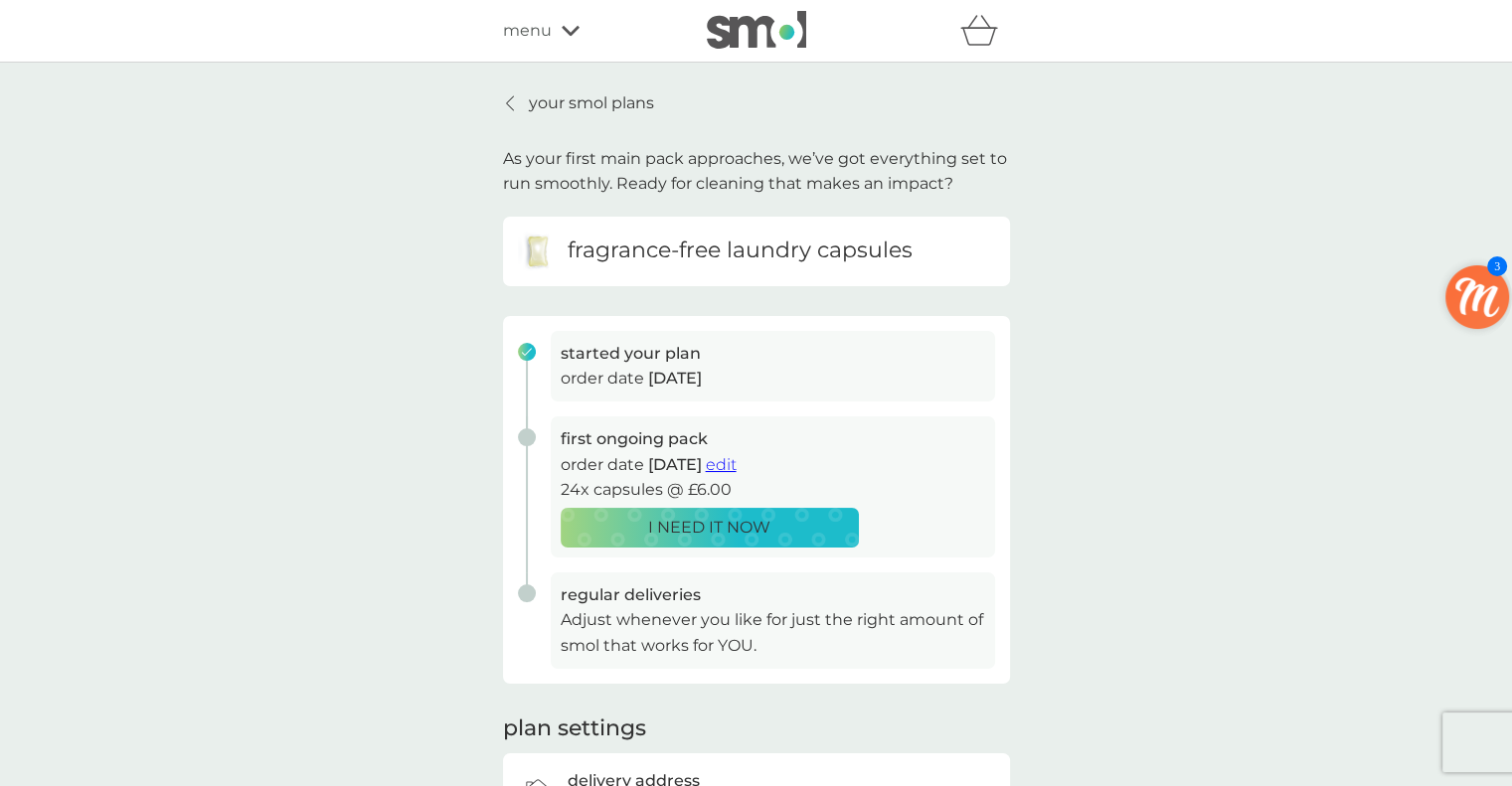 click on "your smol plans" at bounding box center (591, 103) 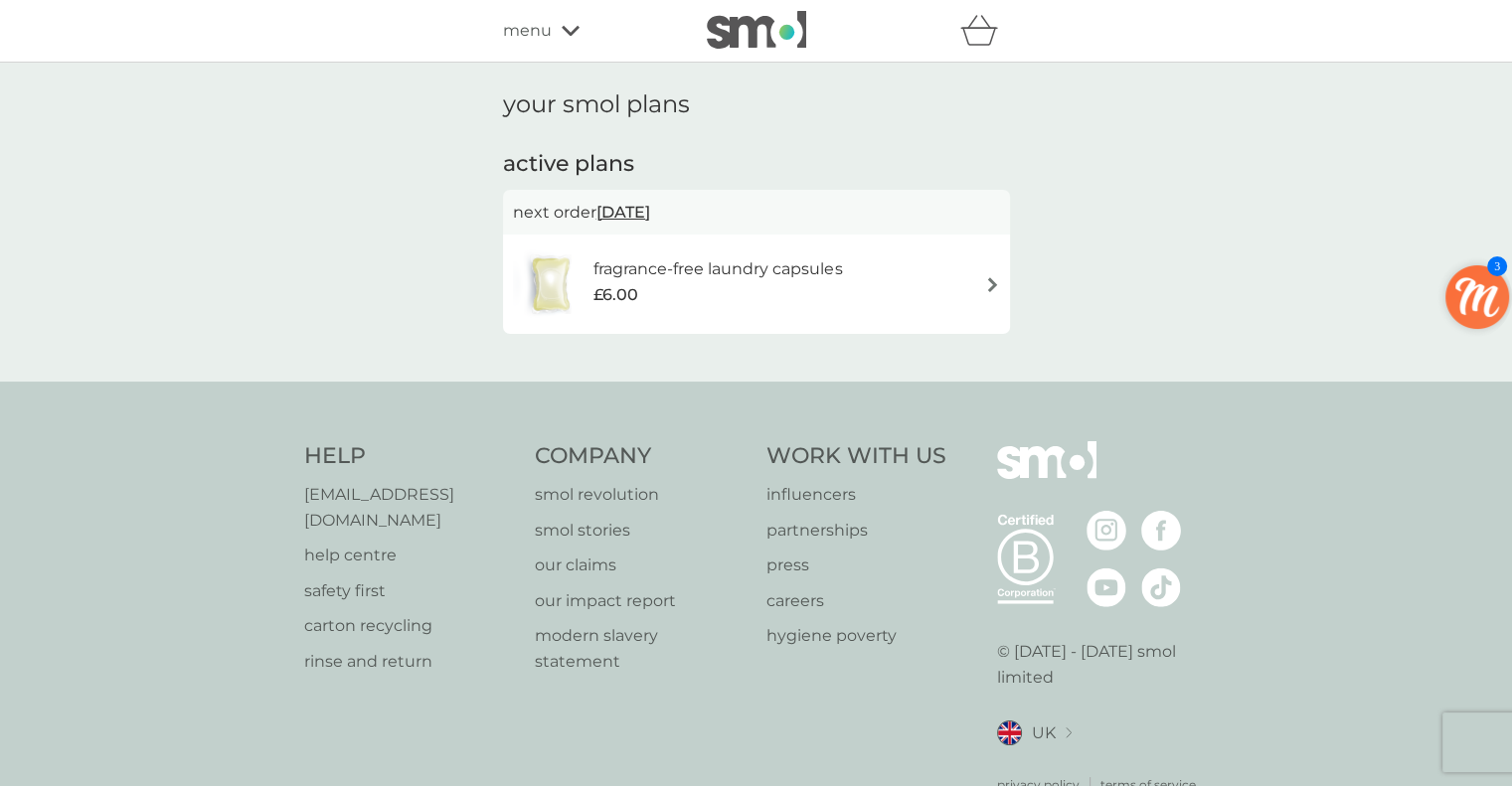 click on "fragrance-free laundry capsules" at bounding box center [718, 269] 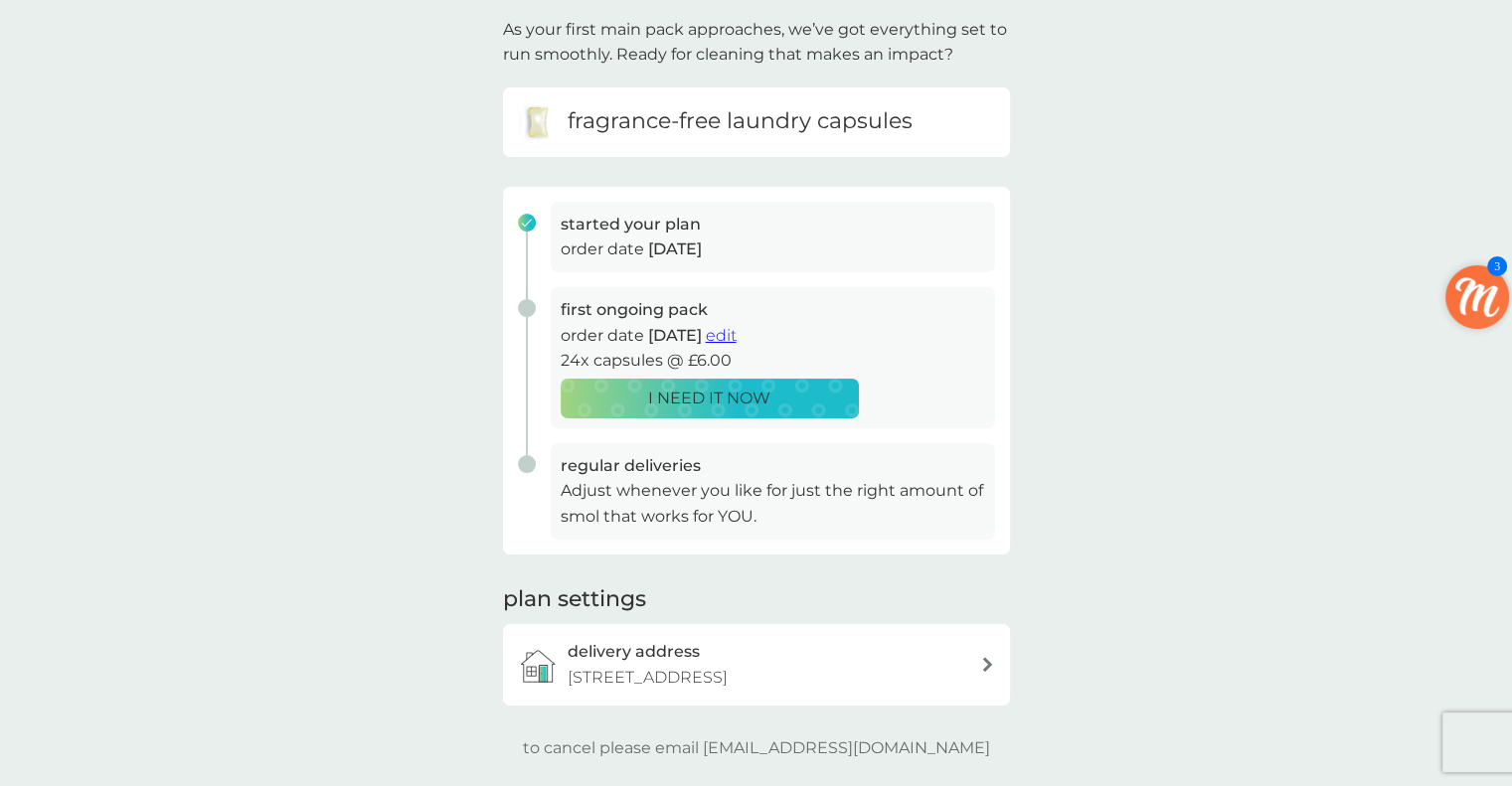 scroll, scrollTop: 130, scrollLeft: 0, axis: vertical 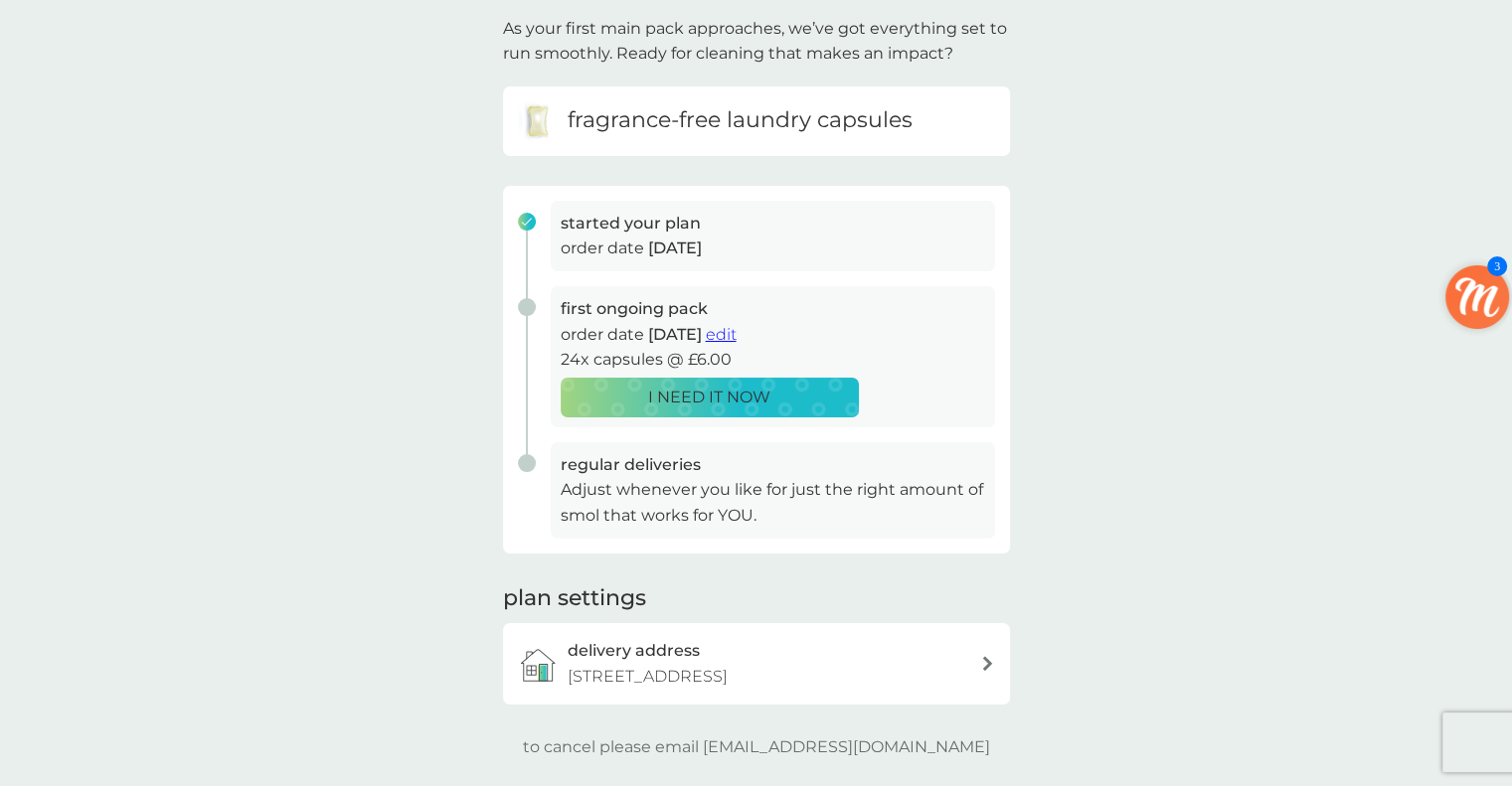 click on "fragrance-free laundry capsules" at bounding box center (740, 120) 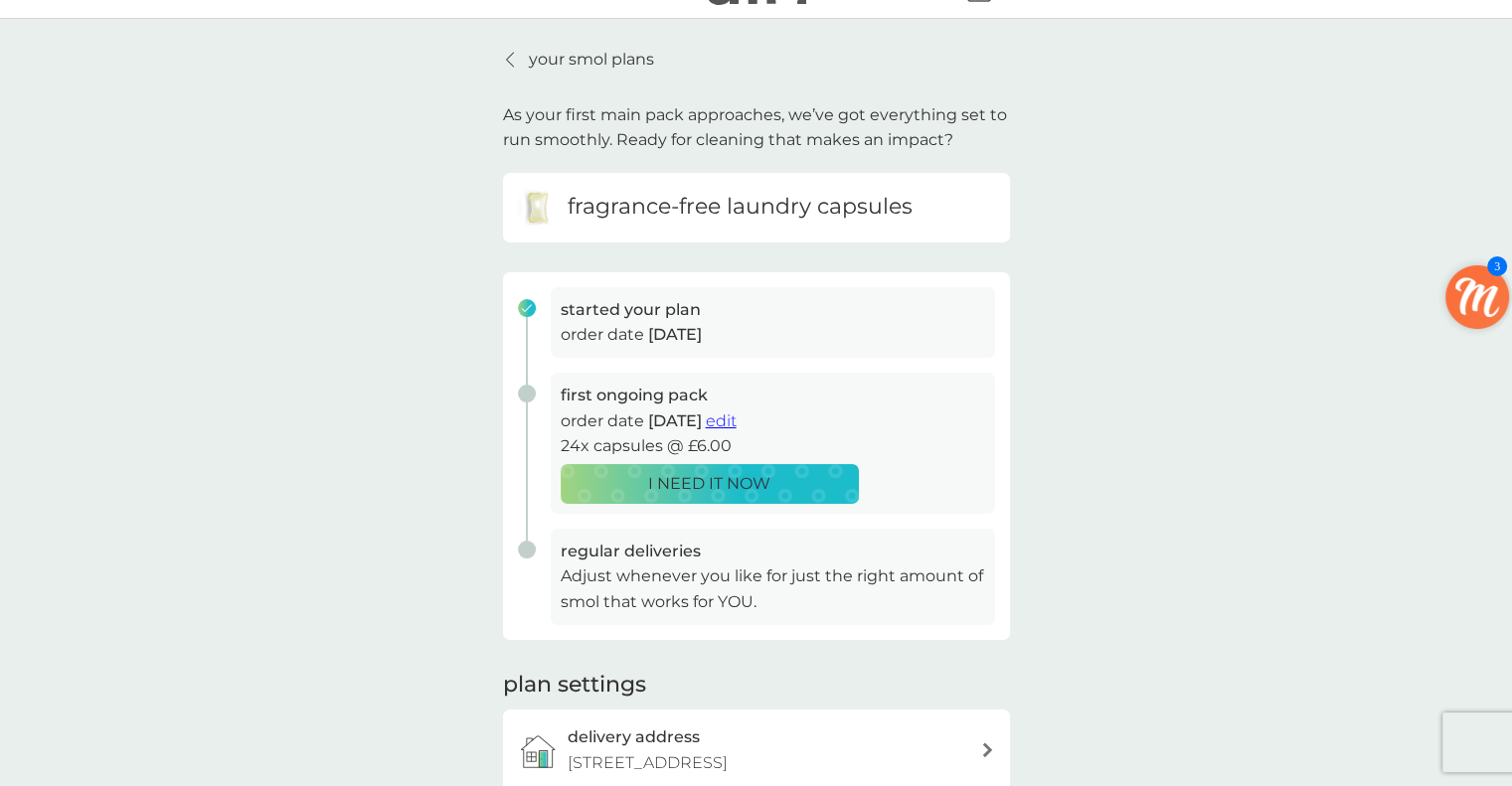 scroll, scrollTop: 0, scrollLeft: 0, axis: both 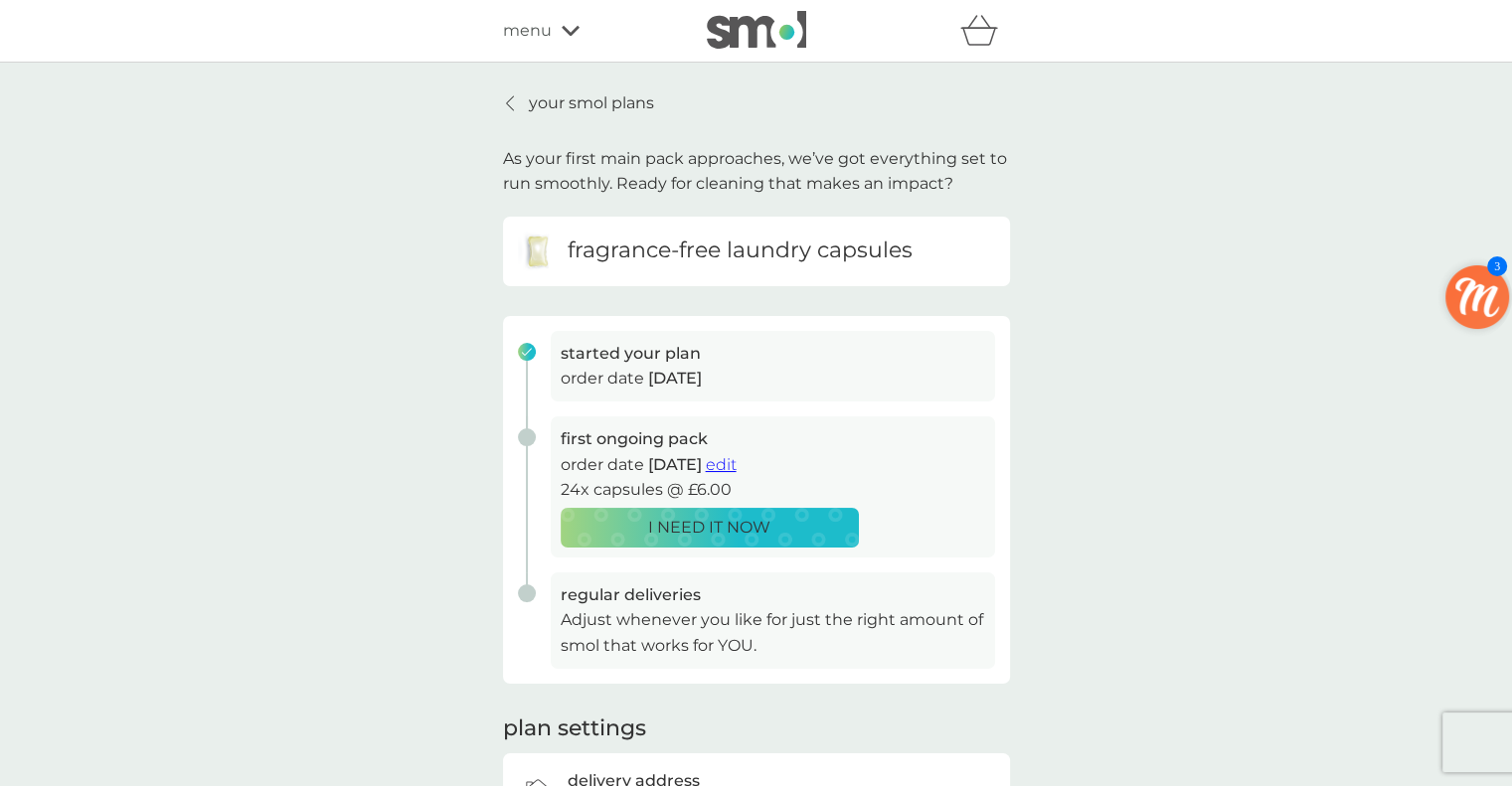 click on "edit" at bounding box center (721, 464) 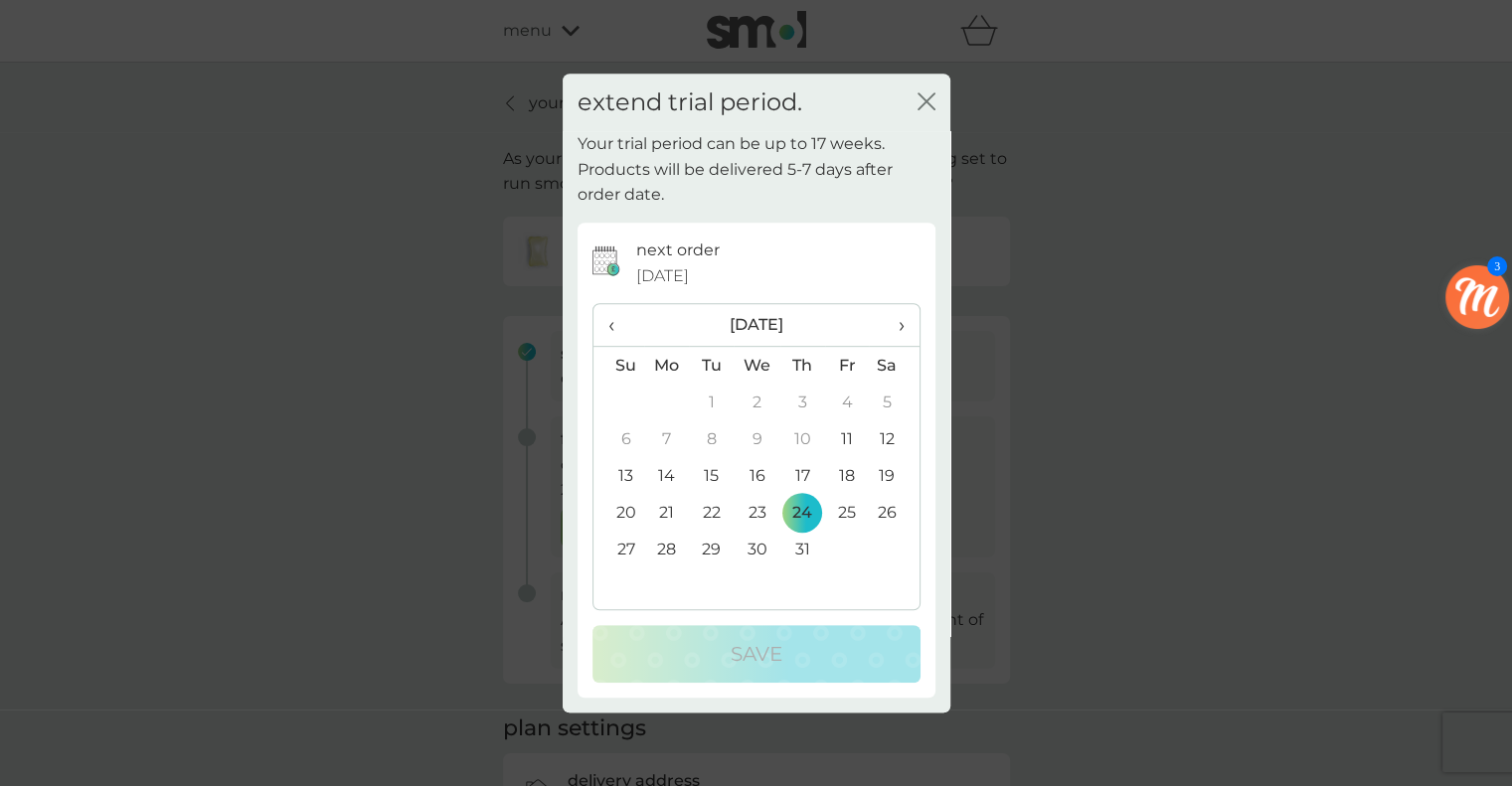 click on "close" 